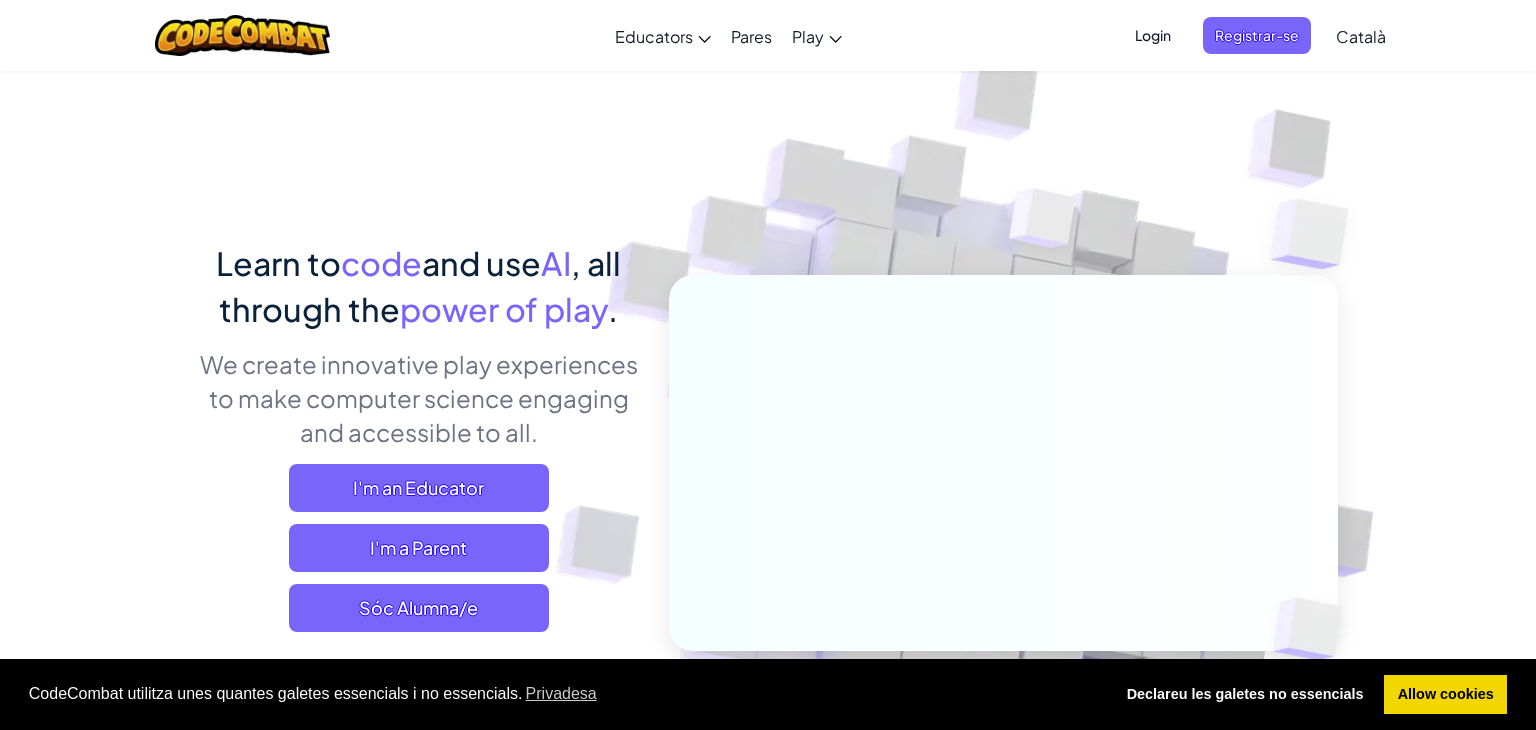 scroll, scrollTop: 0, scrollLeft: 0, axis: both 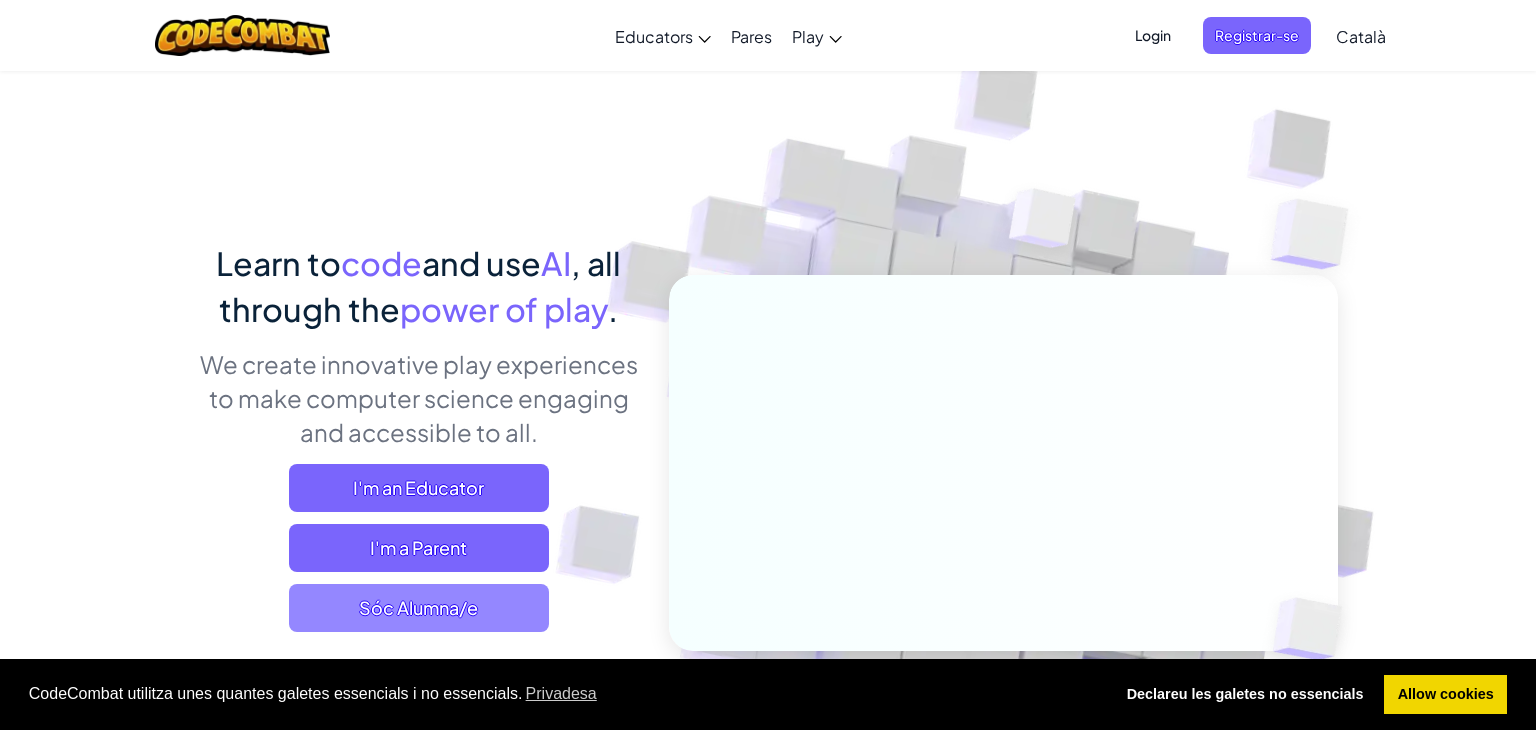 click on "Sóc Alumna/e" at bounding box center [419, 608] 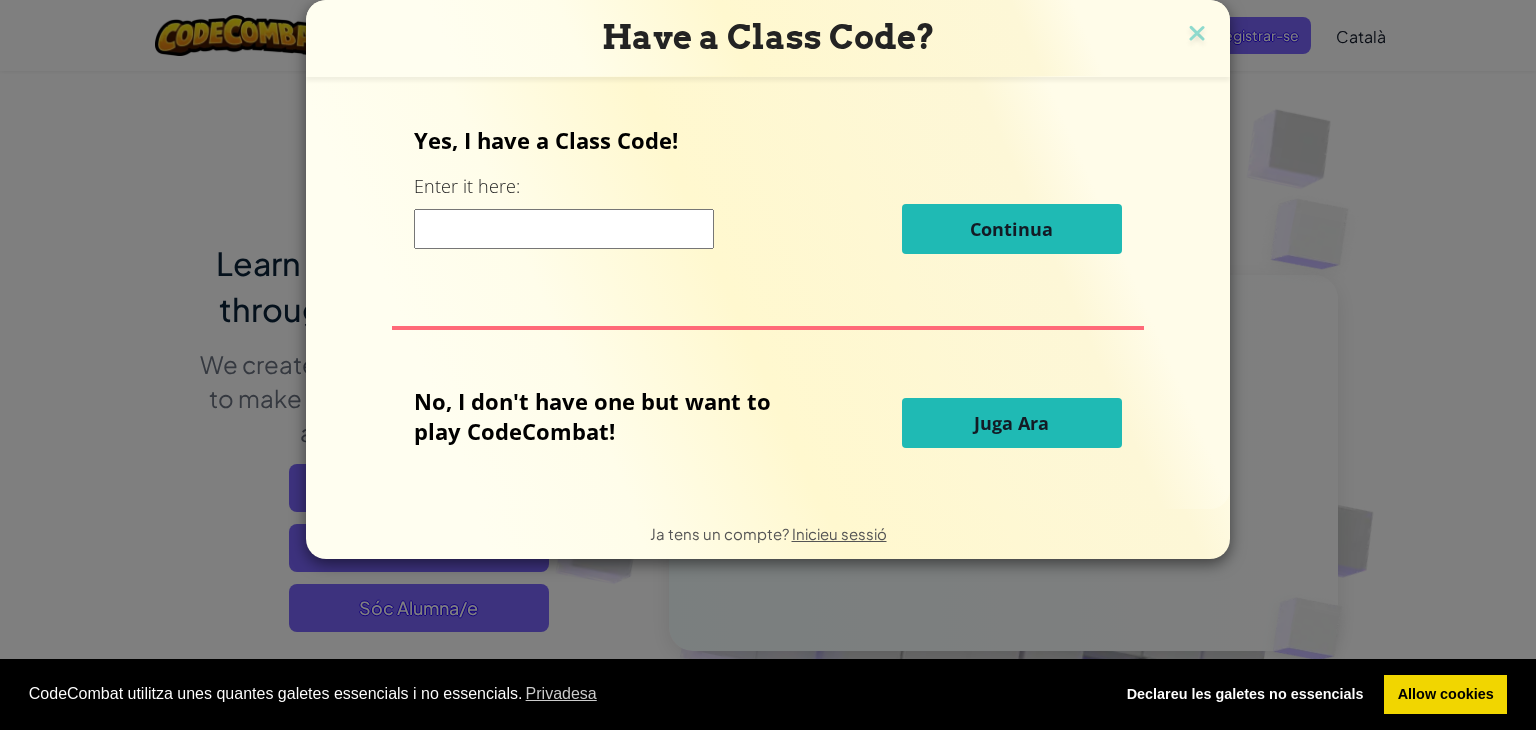 type 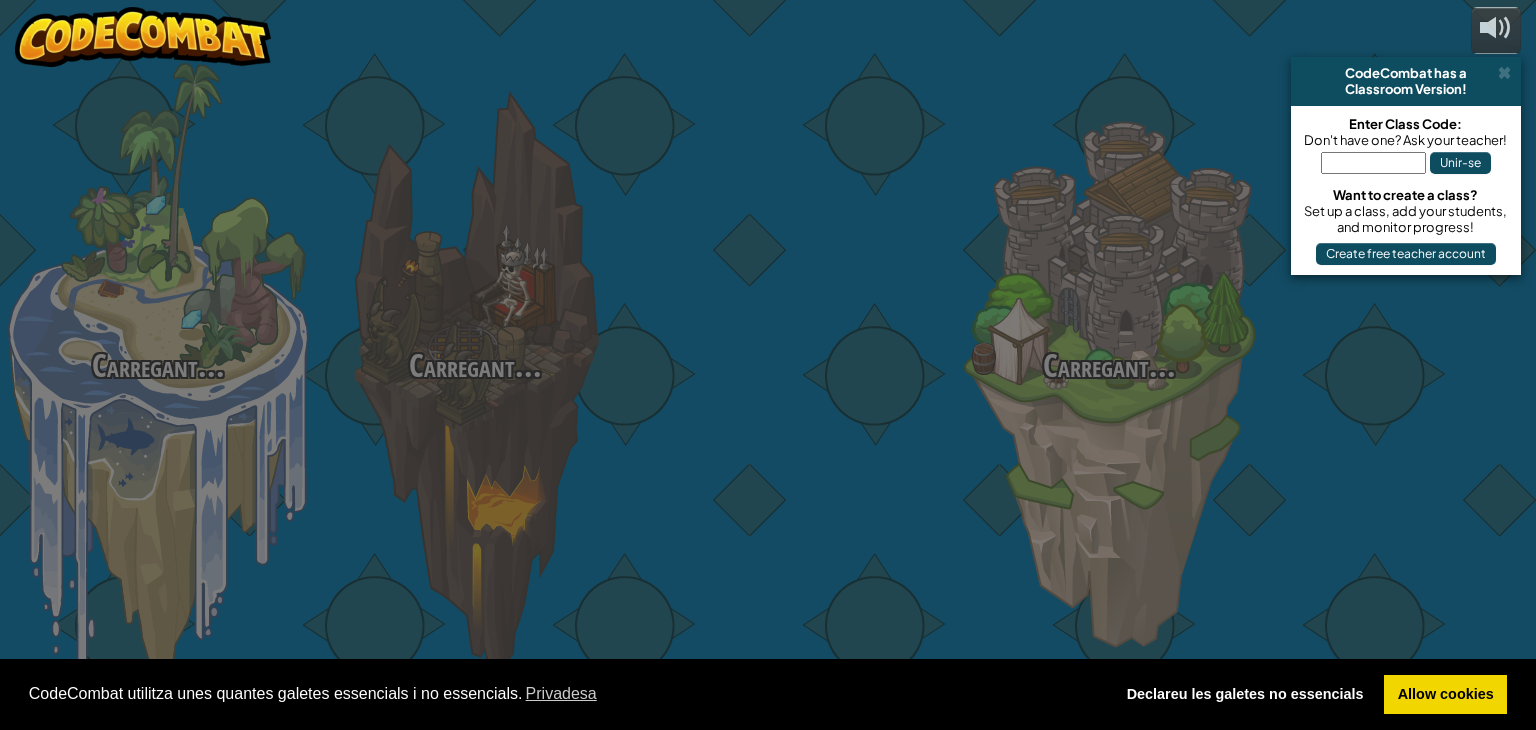 select on "ca" 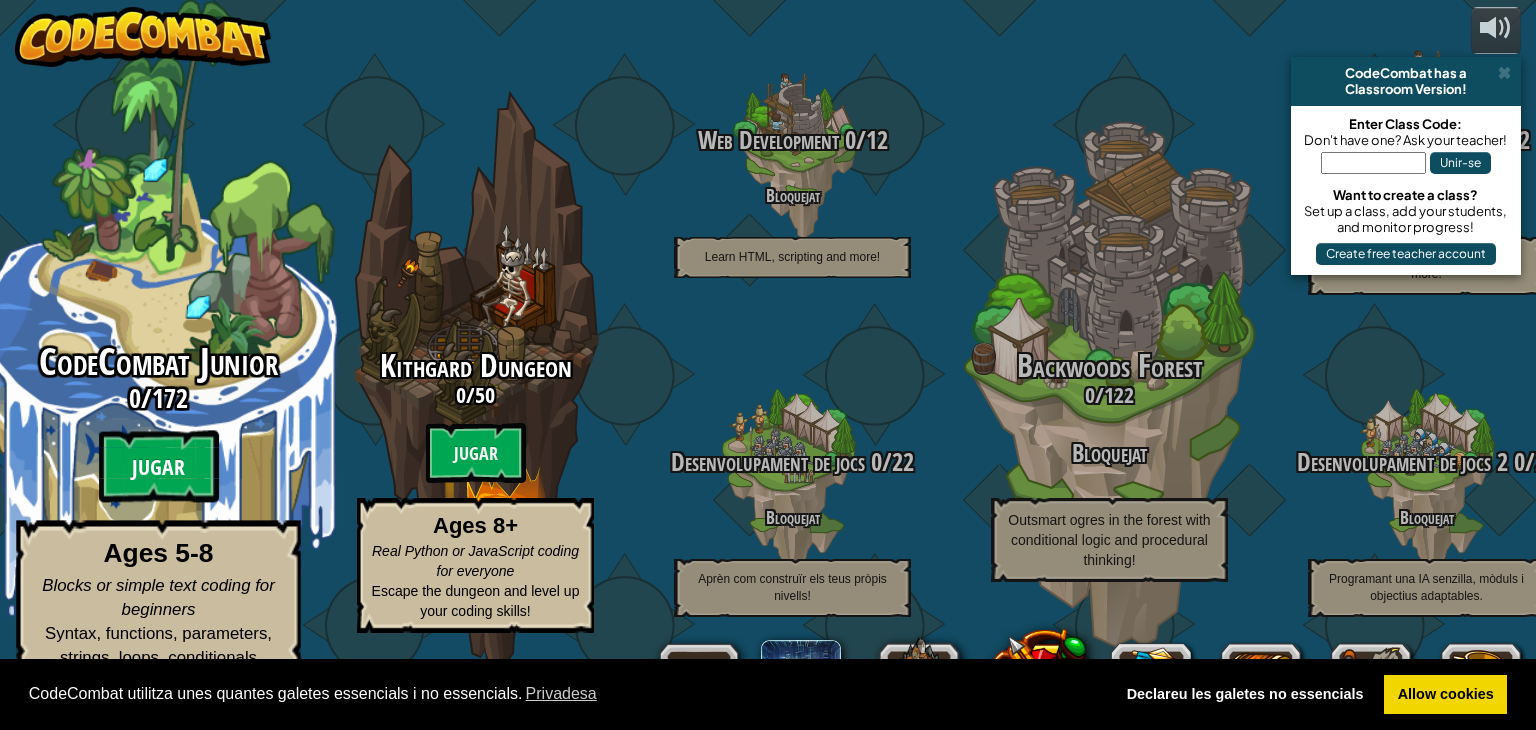 click on "Jugar" at bounding box center [159, 467] 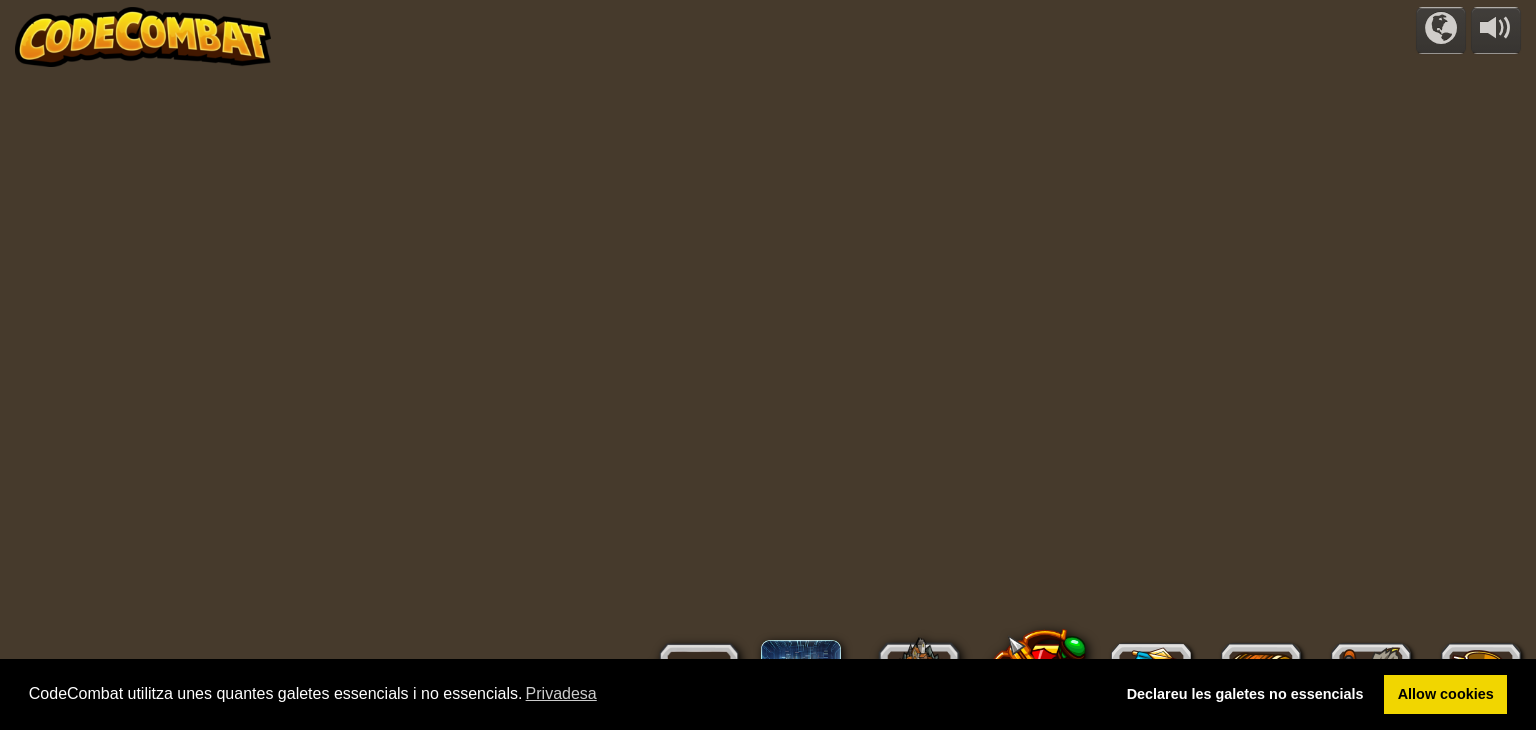 select on "ca" 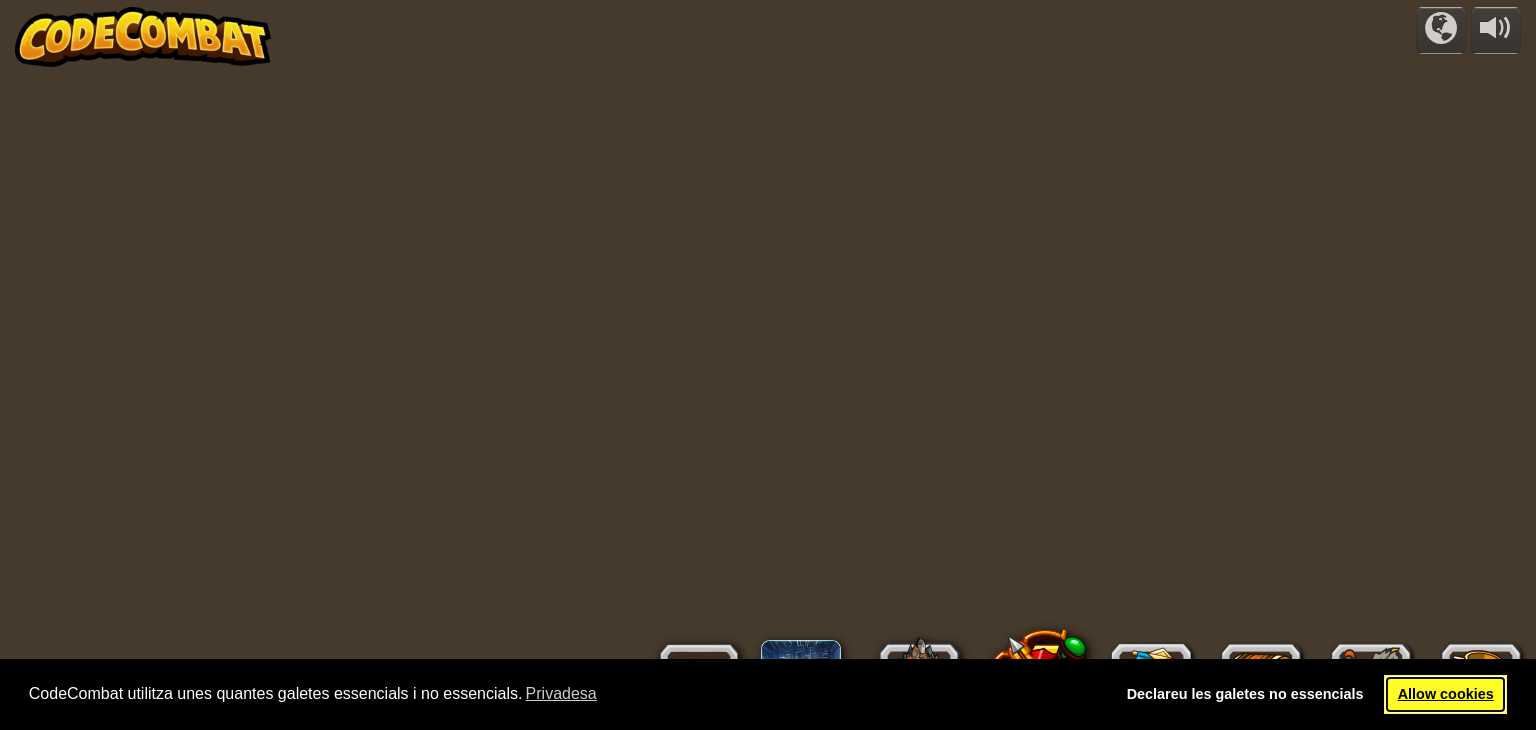 click on "Allow cookies" at bounding box center [1445, 695] 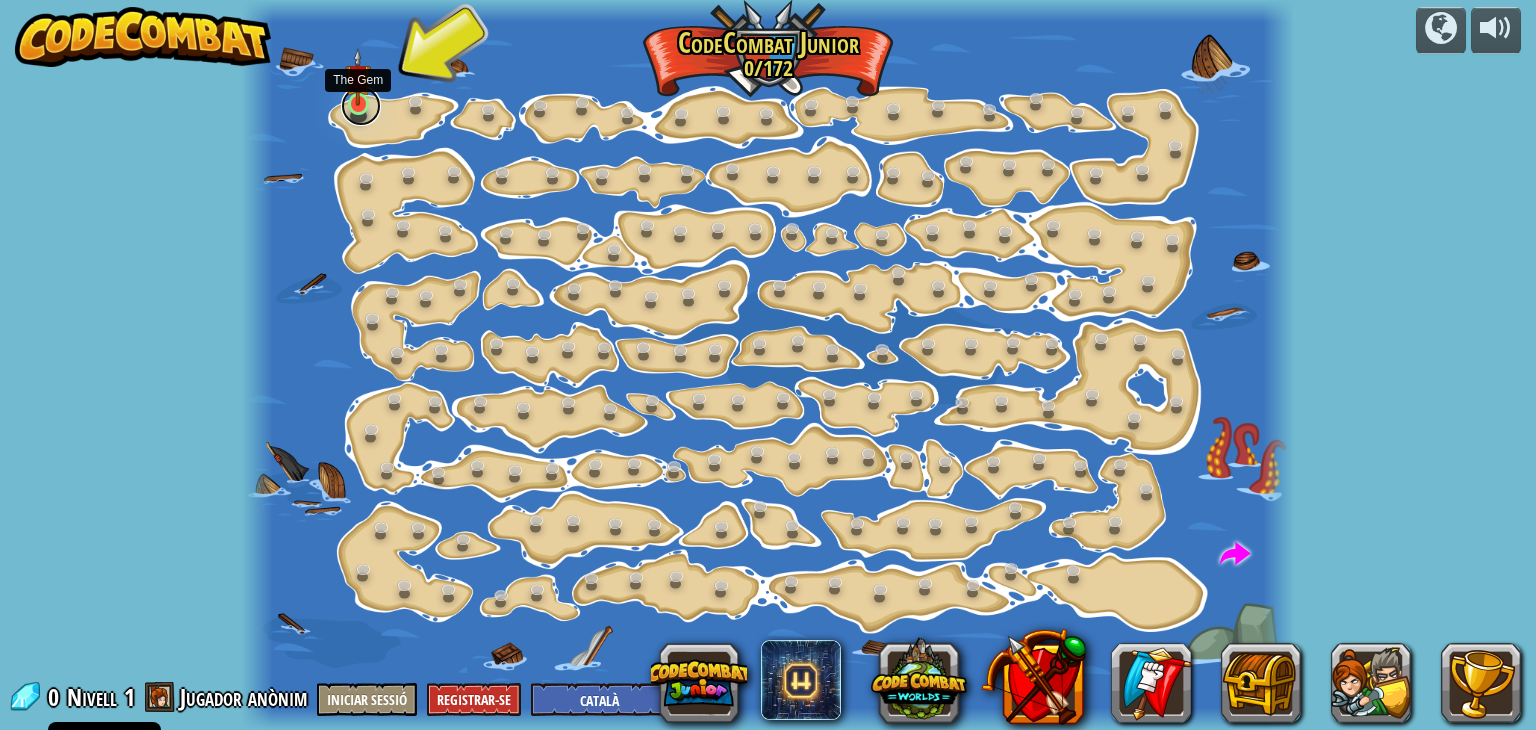 click at bounding box center [361, 106] 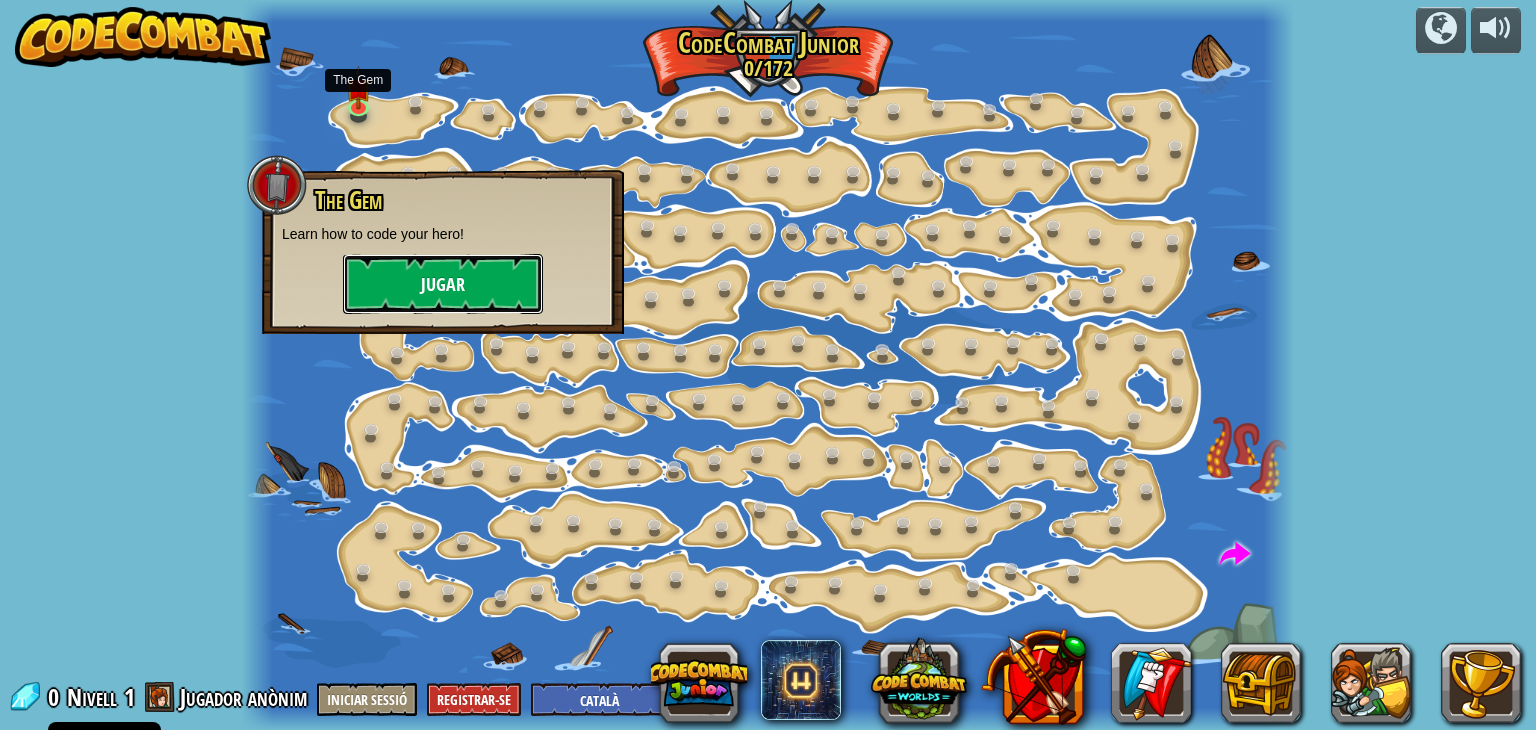 click on "Jugar" at bounding box center [443, 284] 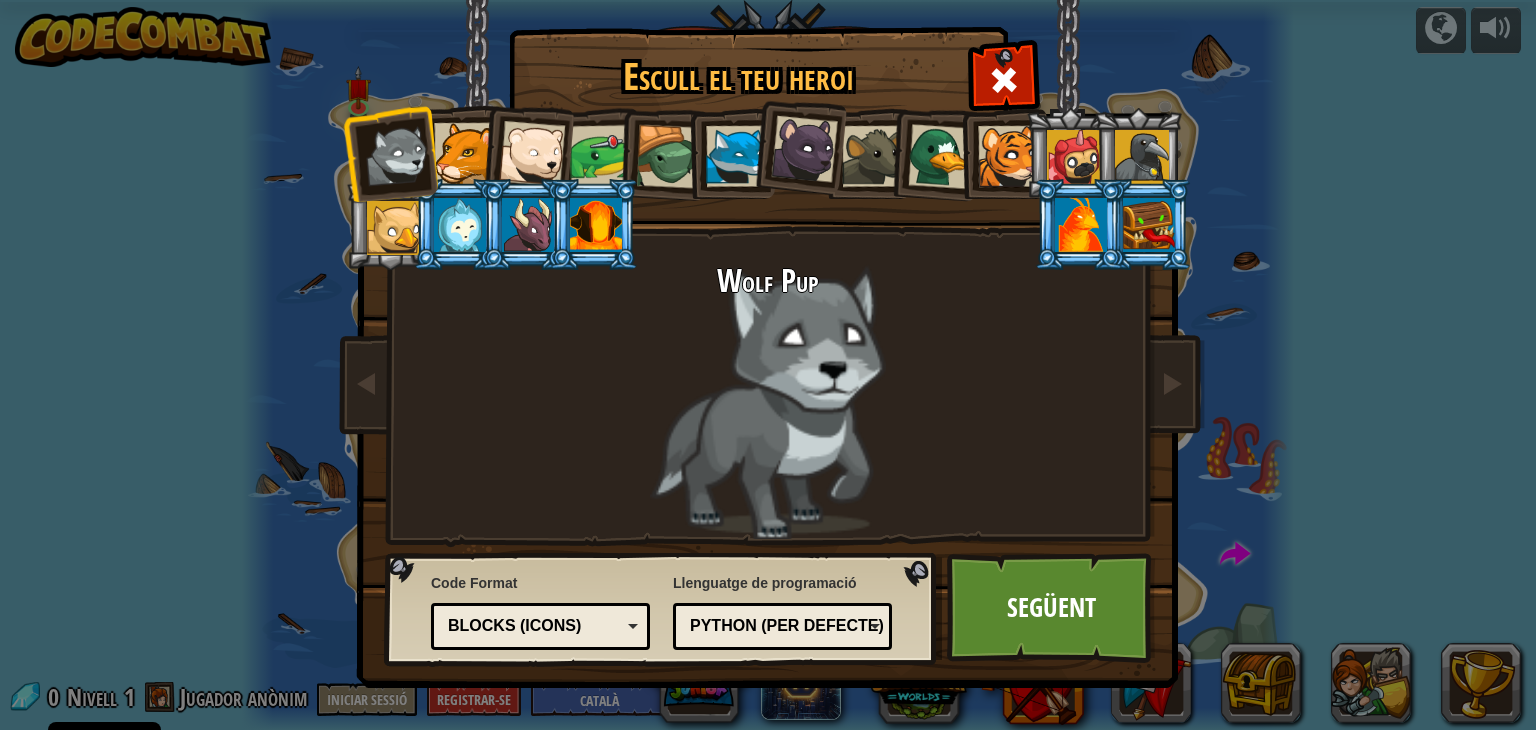 click at bounding box center [464, 153] 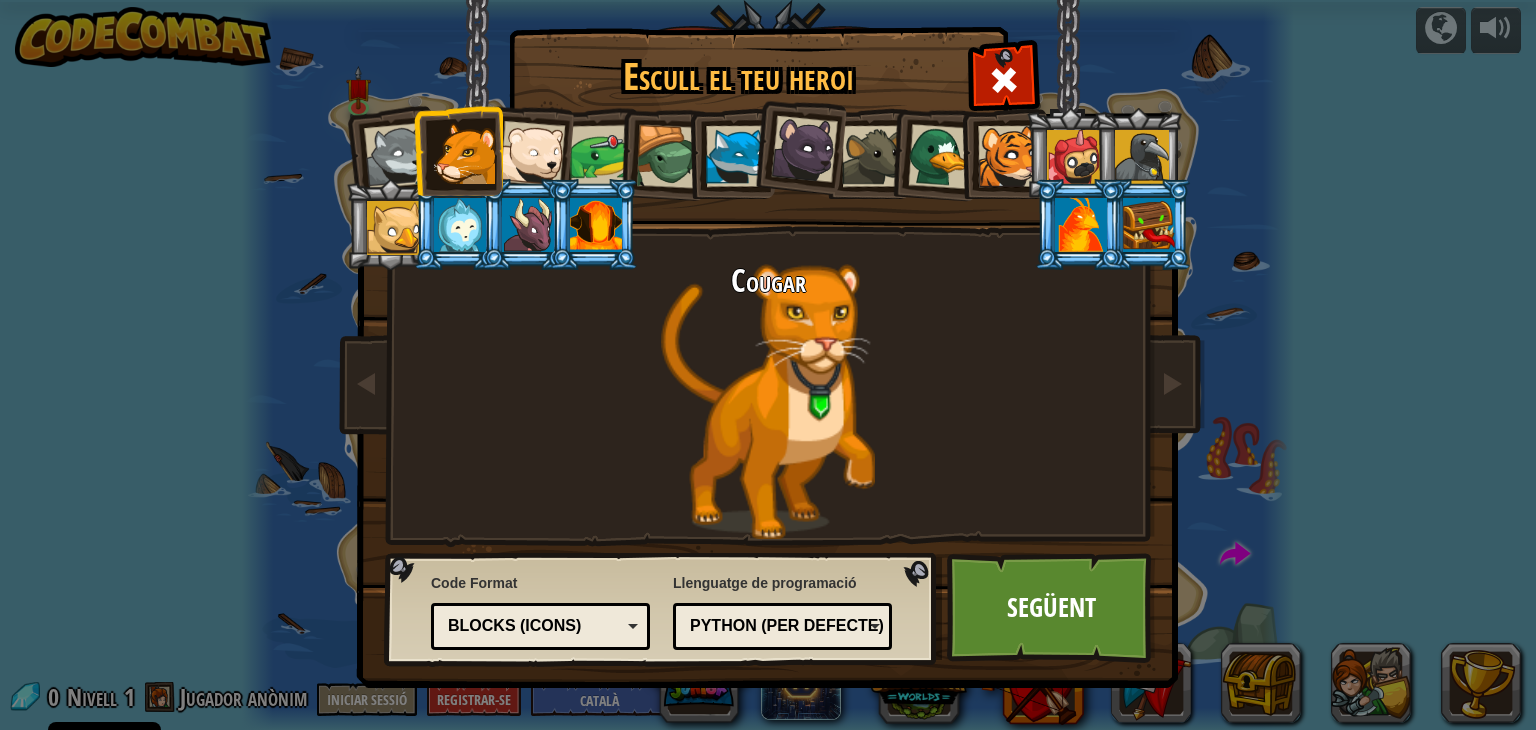 click at bounding box center [397, 156] 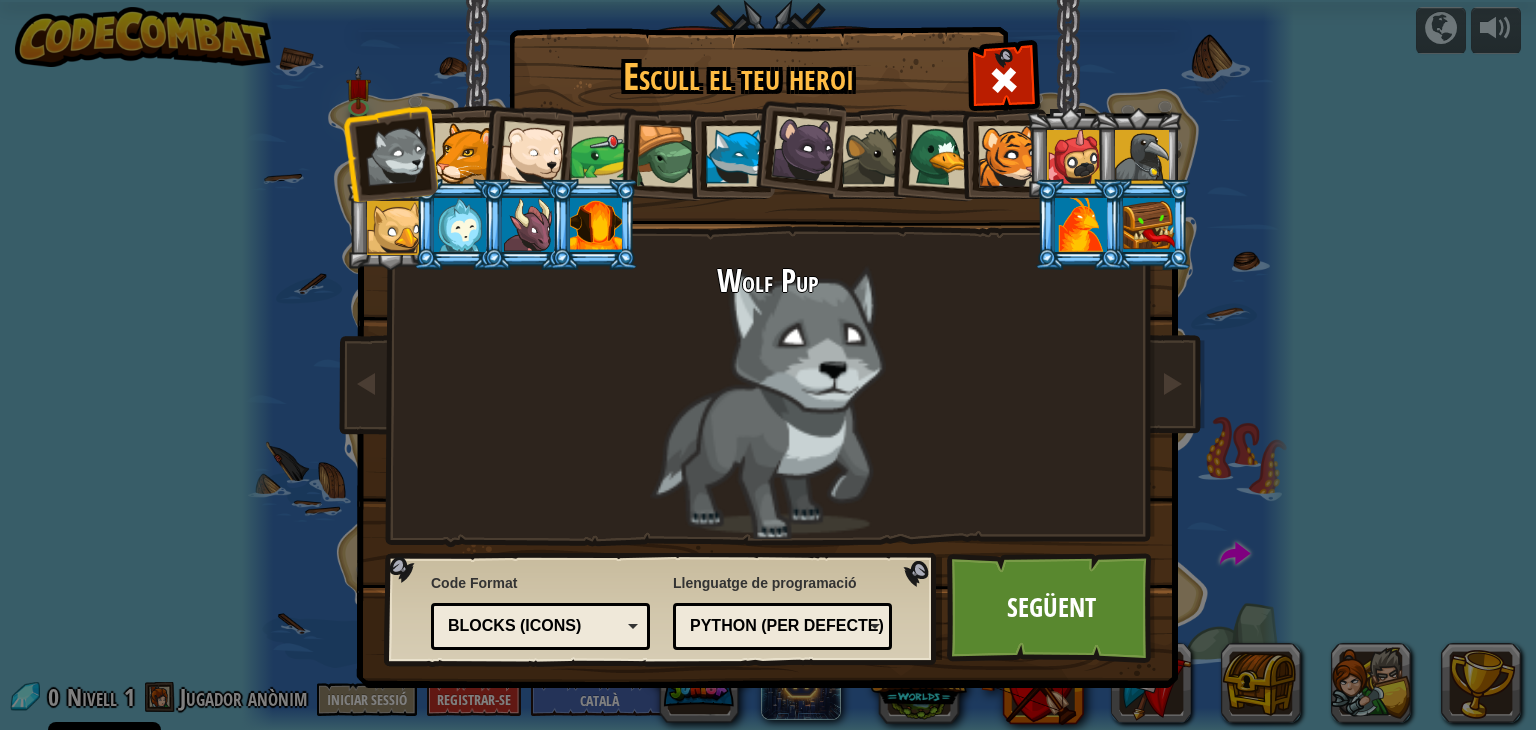 click at bounding box center (460, 225) 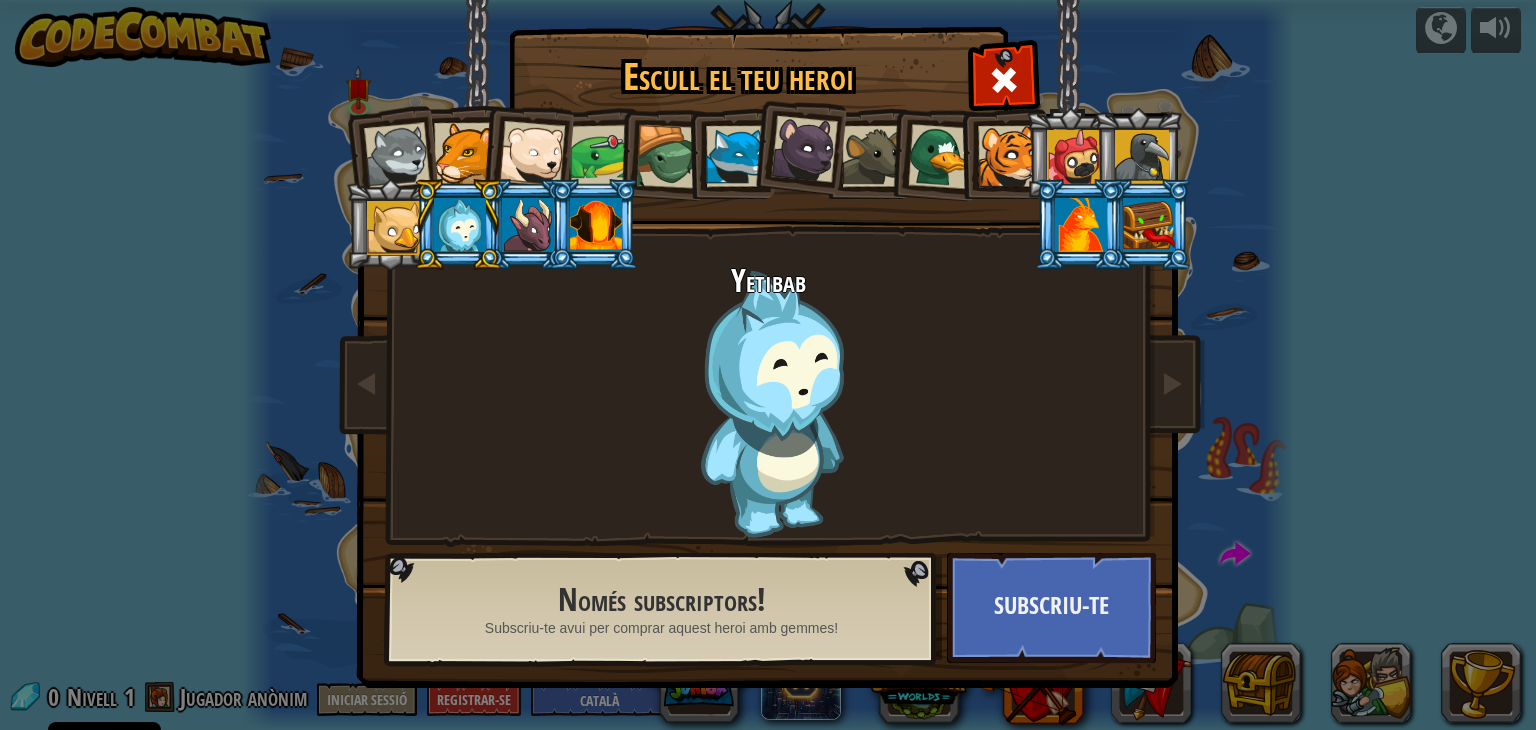 click on "[ANIMAL] [ANIMAL] [ANIMAL] [ANIMAL] [ANIMAL] [ANIMAL] [ANIMAL] [ANIMAL] [ANIMAL] [ANIMAL] [ANIMAL] [ANIMAL] [ANIMAL] [ANIMAL] [ANIMAL] [ANIMAL] [ANIMAL]" at bounding box center [768, 316] 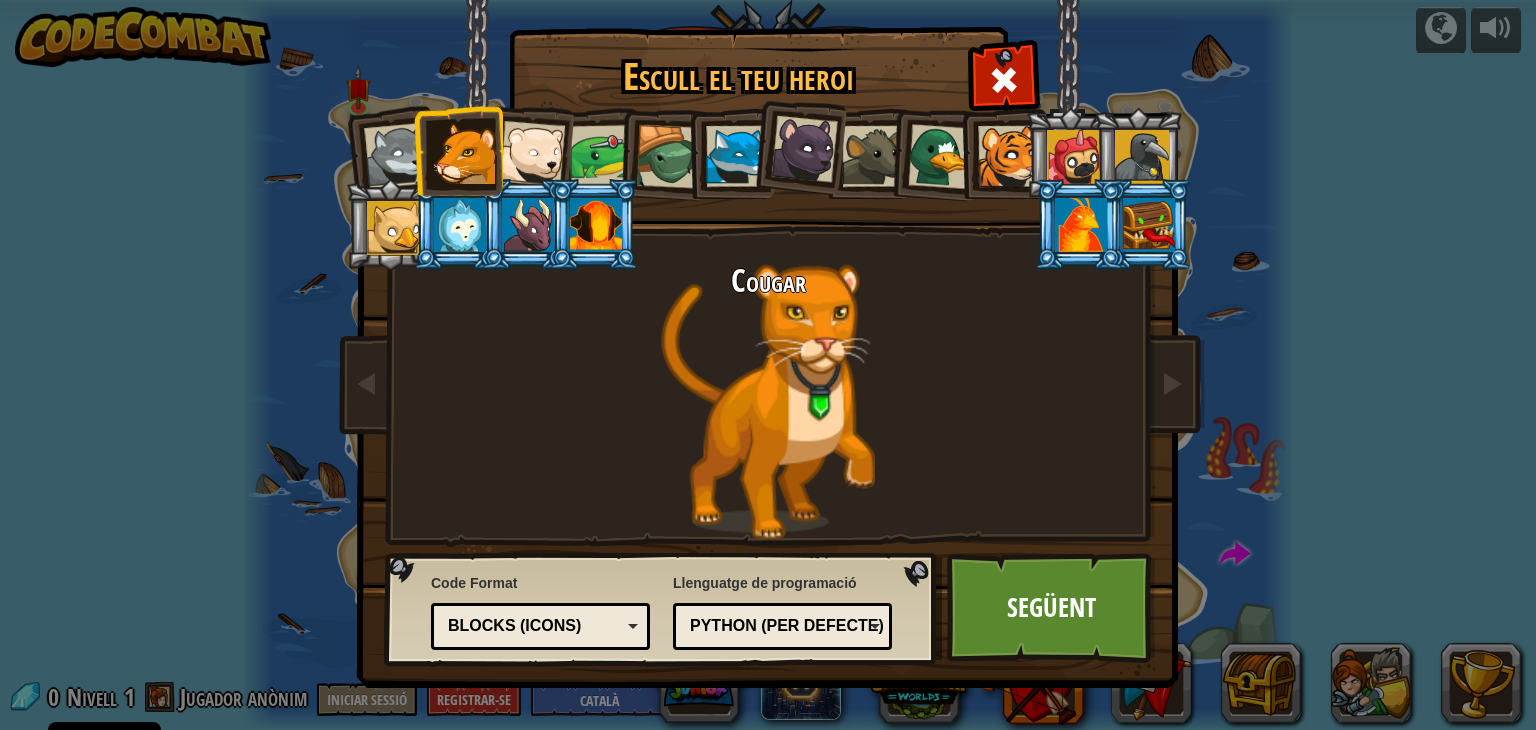 click at bounding box center [526, 150] 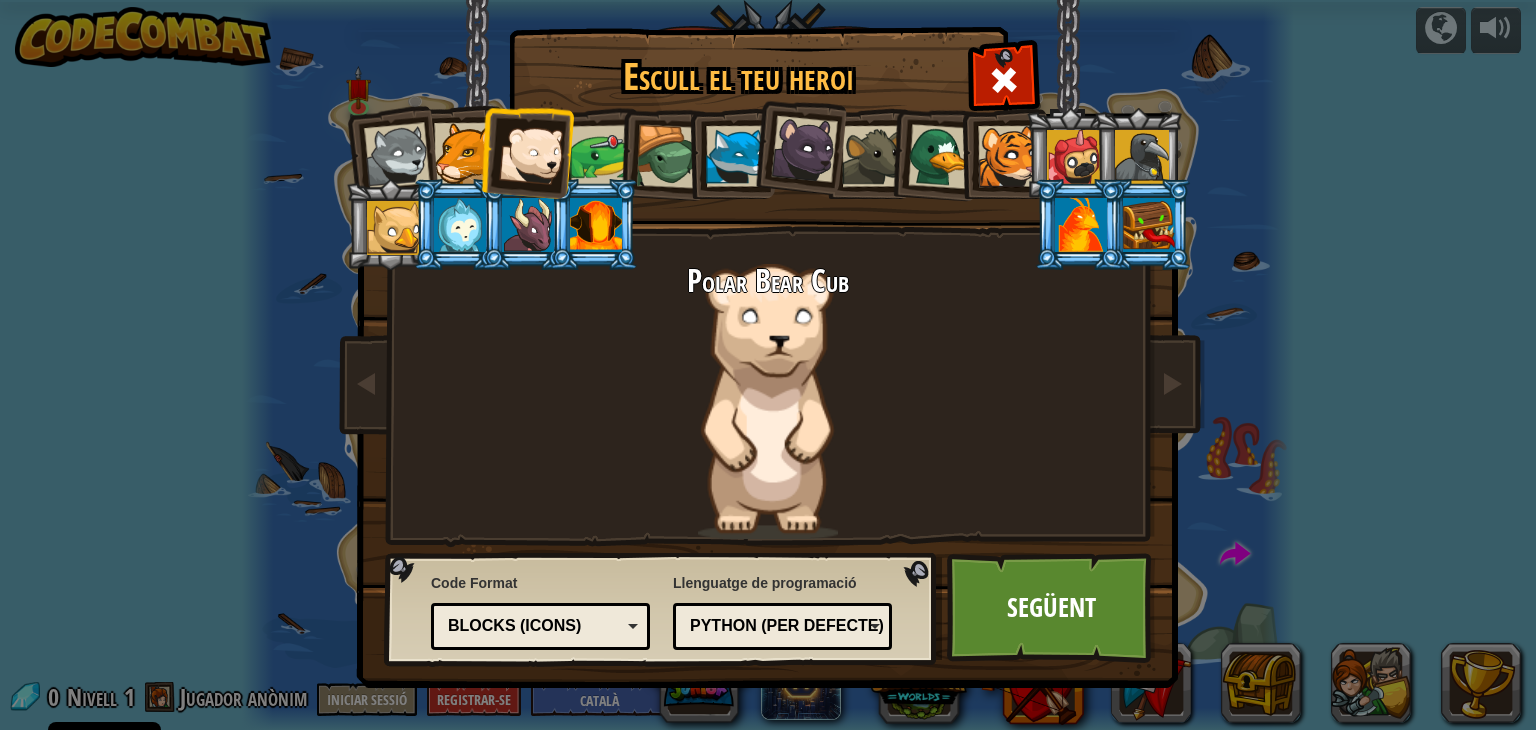 click at bounding box center (601, 156) 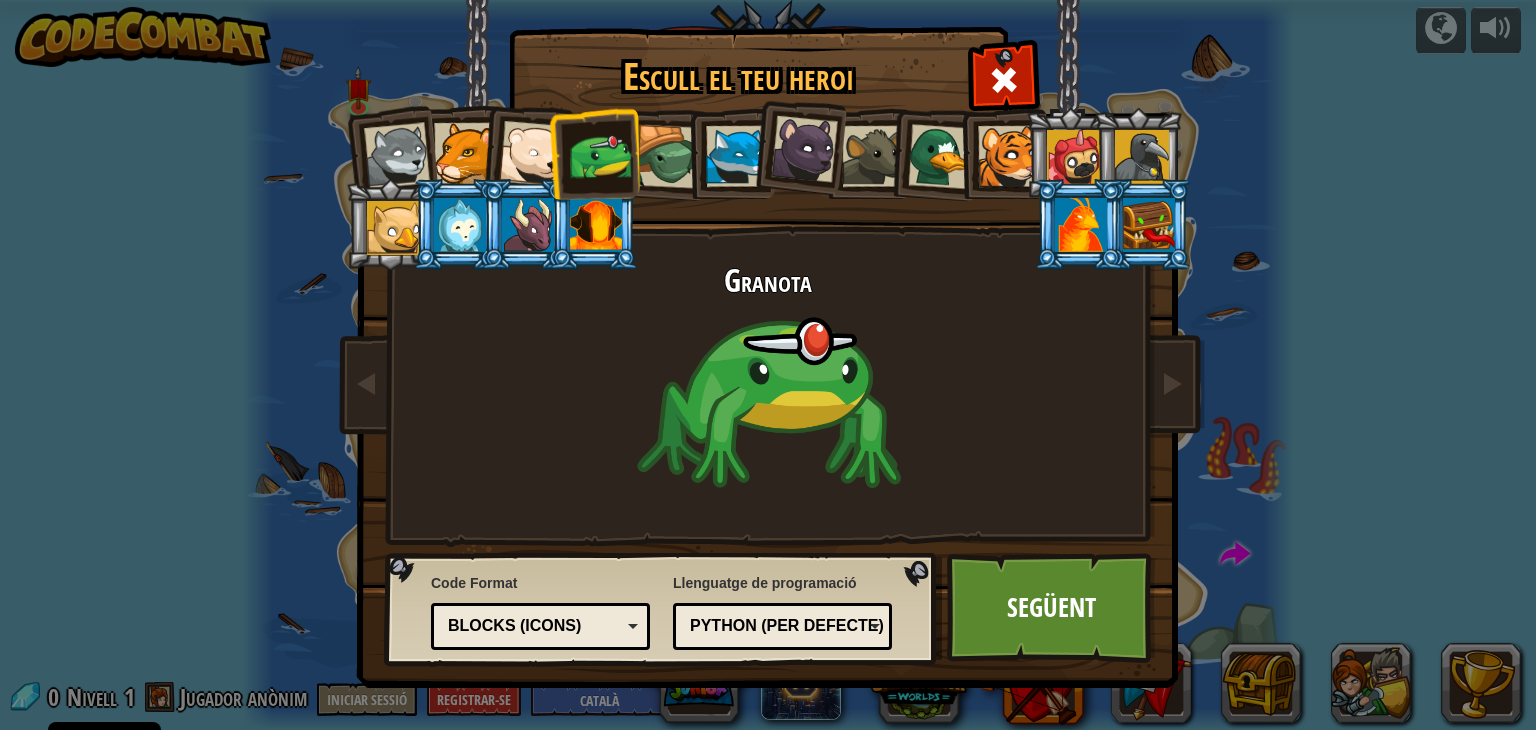 click at bounding box center [532, 154] 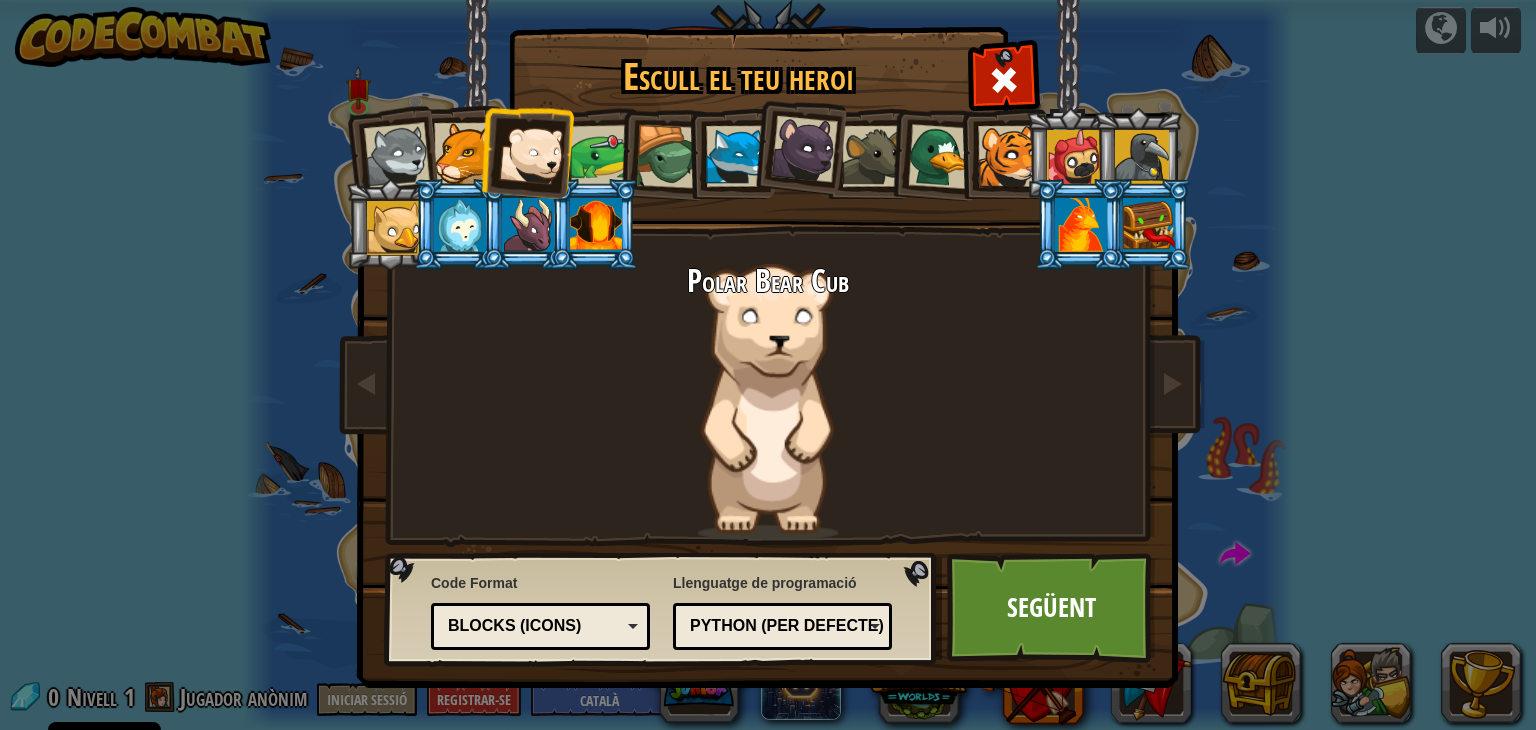 click at bounding box center [601, 156] 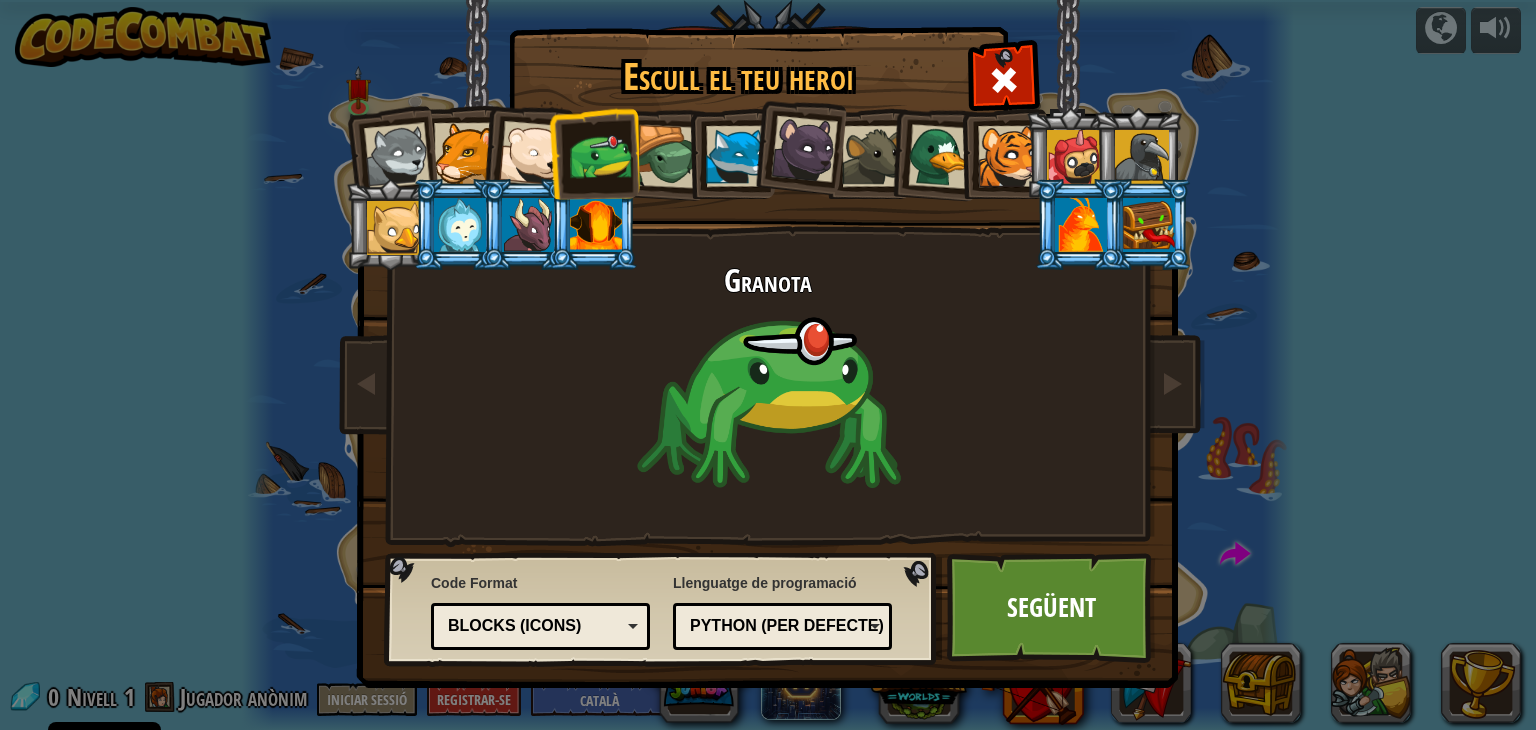 click at bounding box center (668, 157) 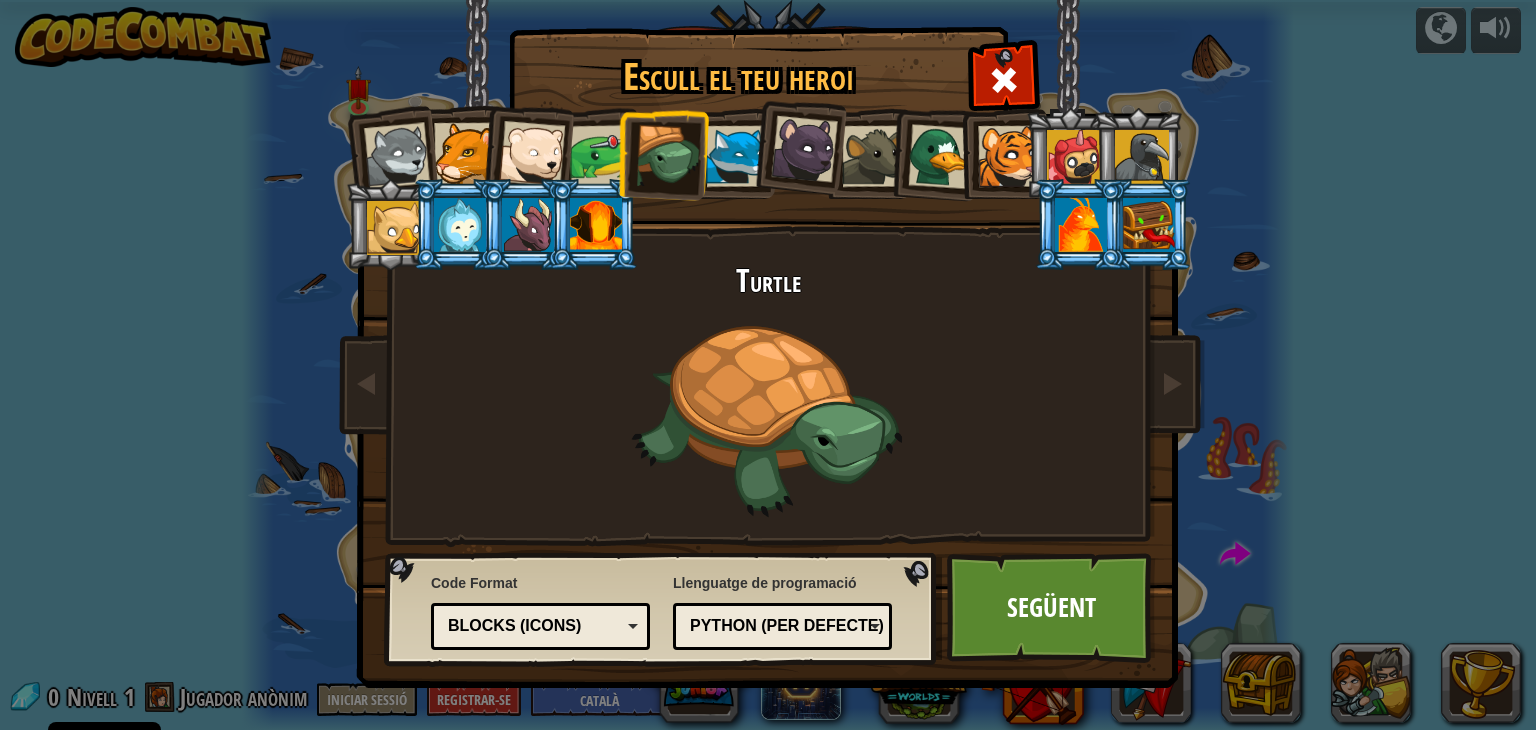 click at bounding box center [736, 156] 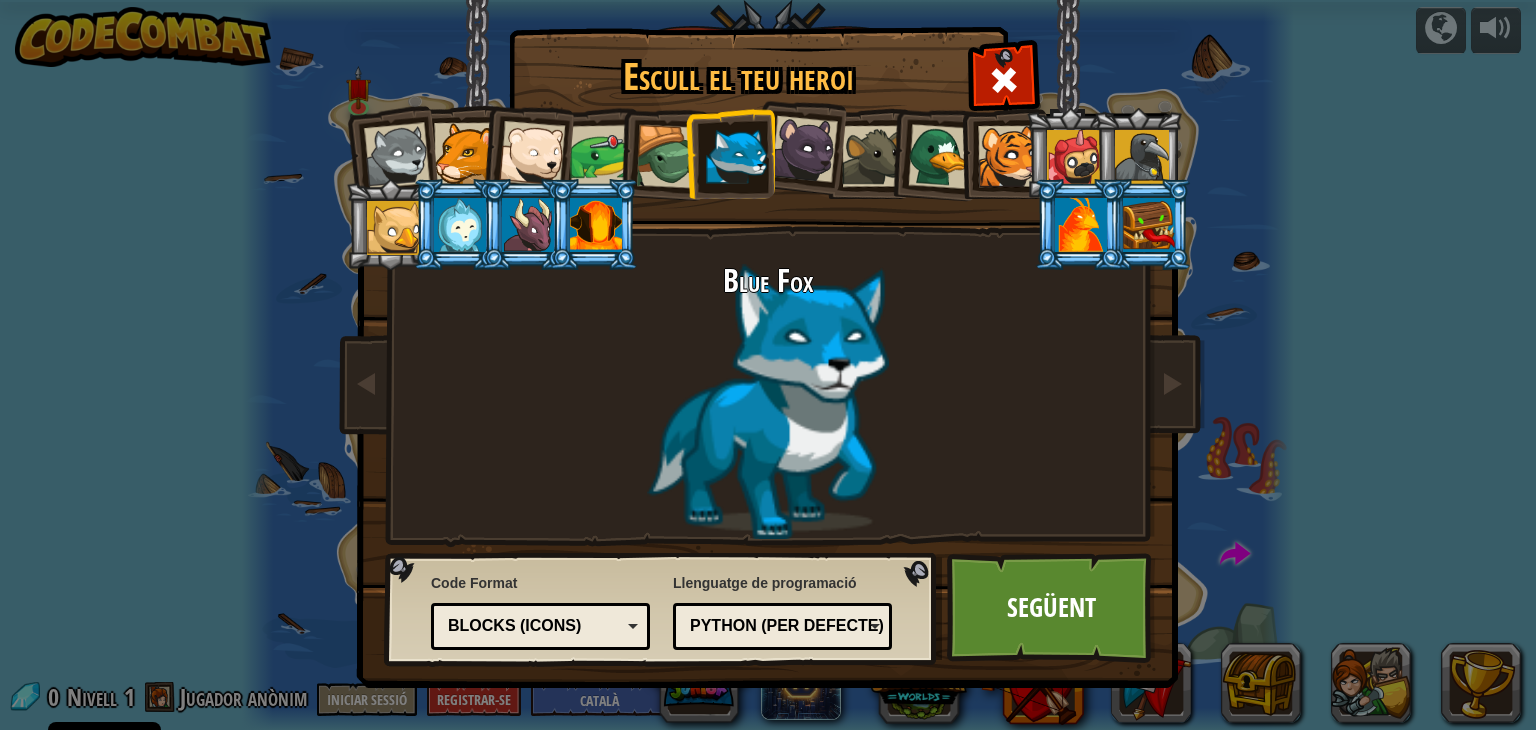 click at bounding box center (804, 149) 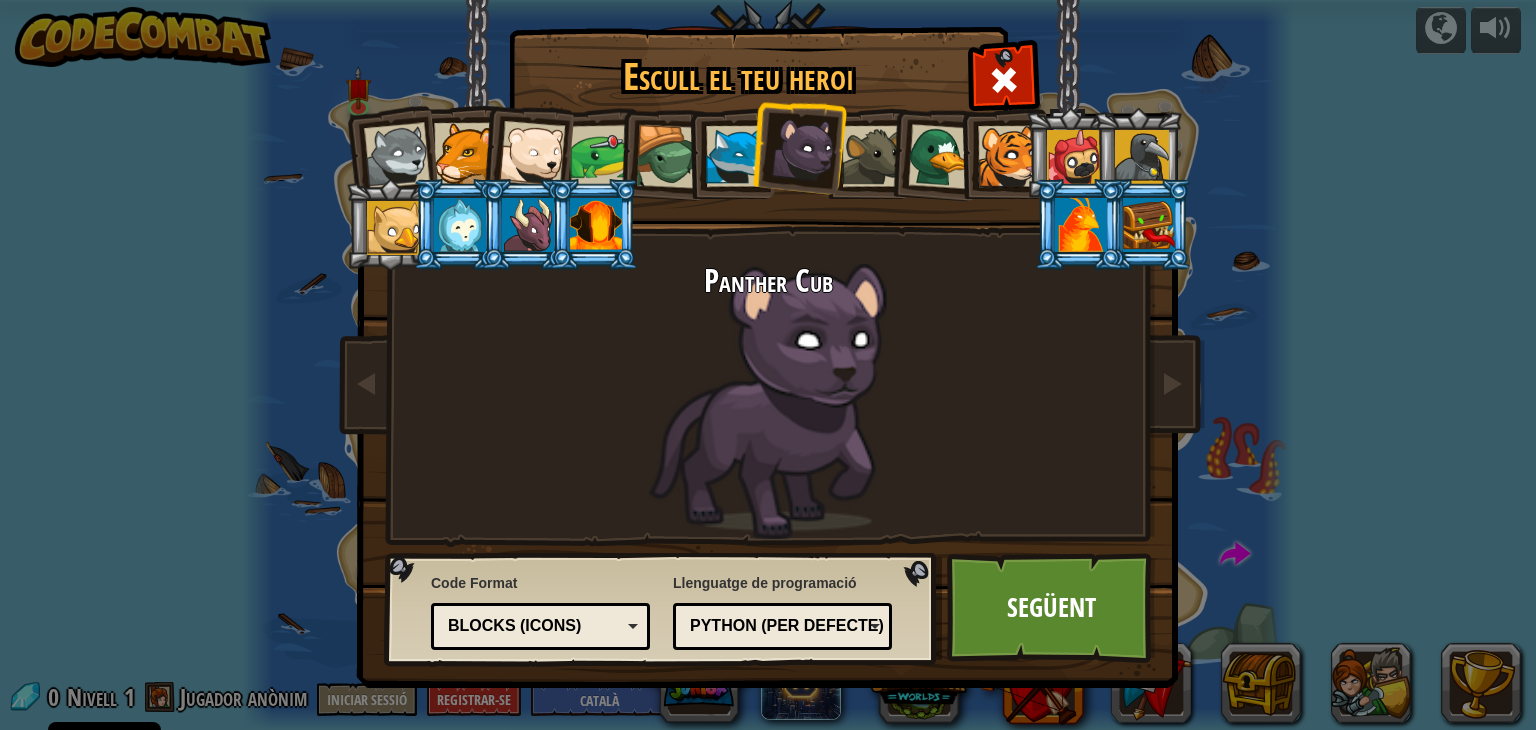 click at bounding box center (872, 156) 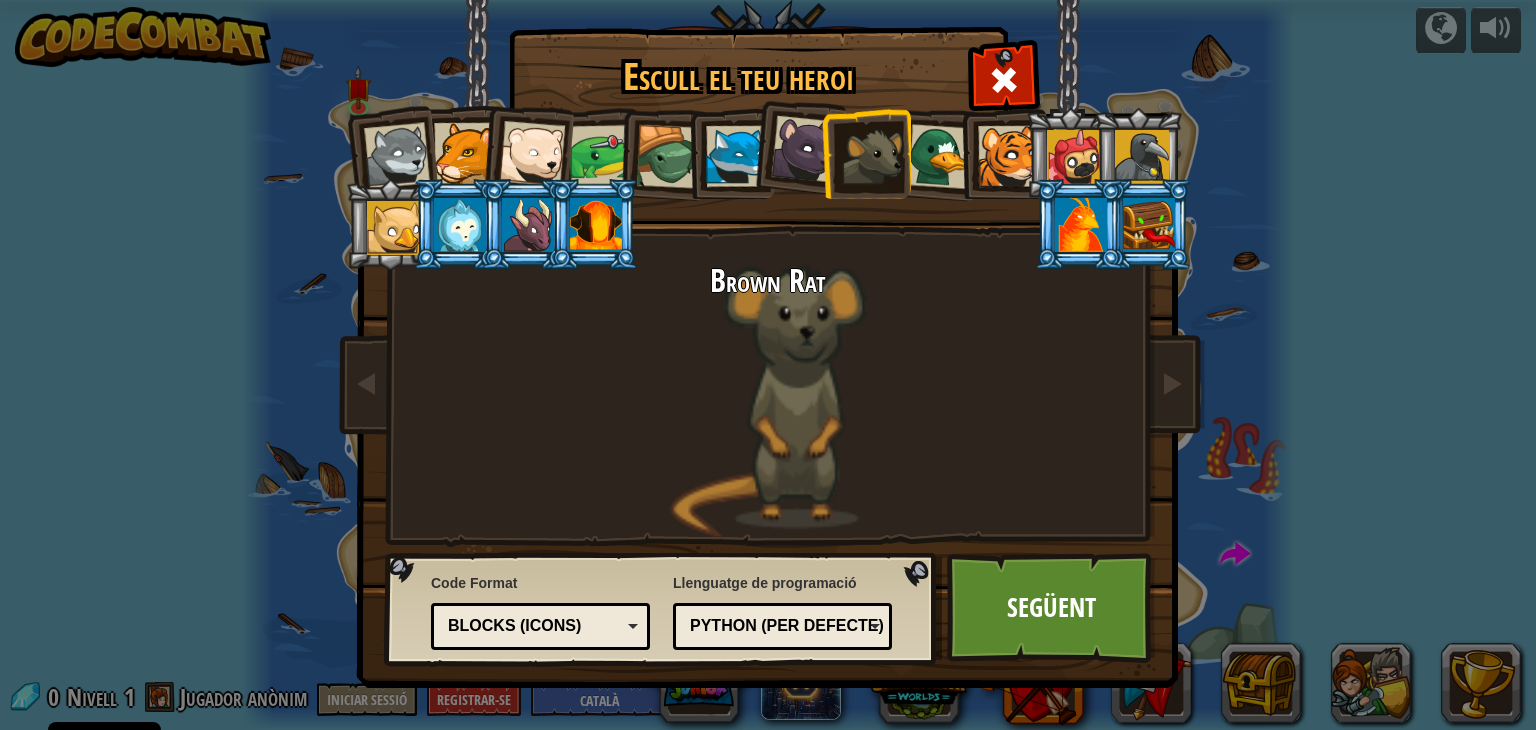 click at bounding box center (940, 156) 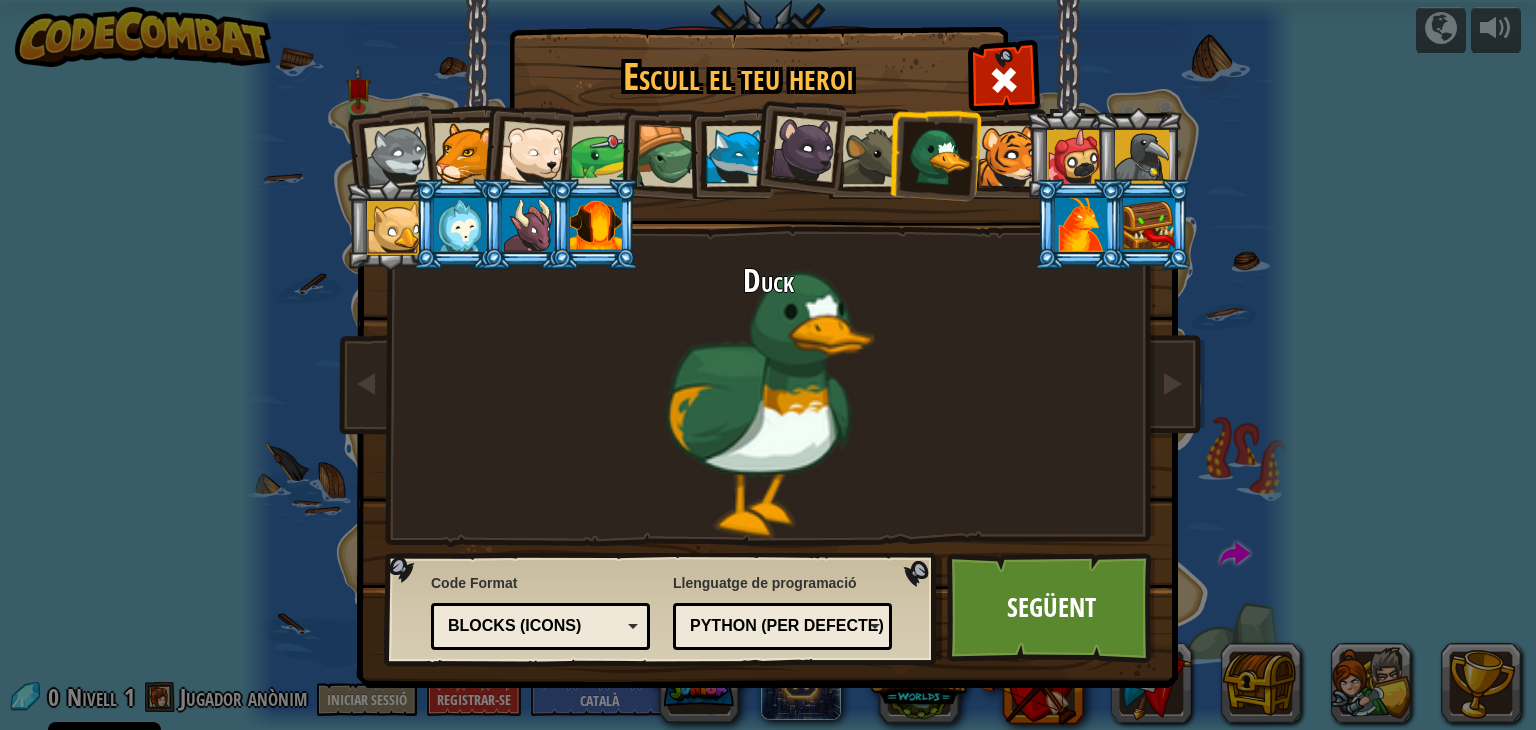 click at bounding box center [1138, 153] 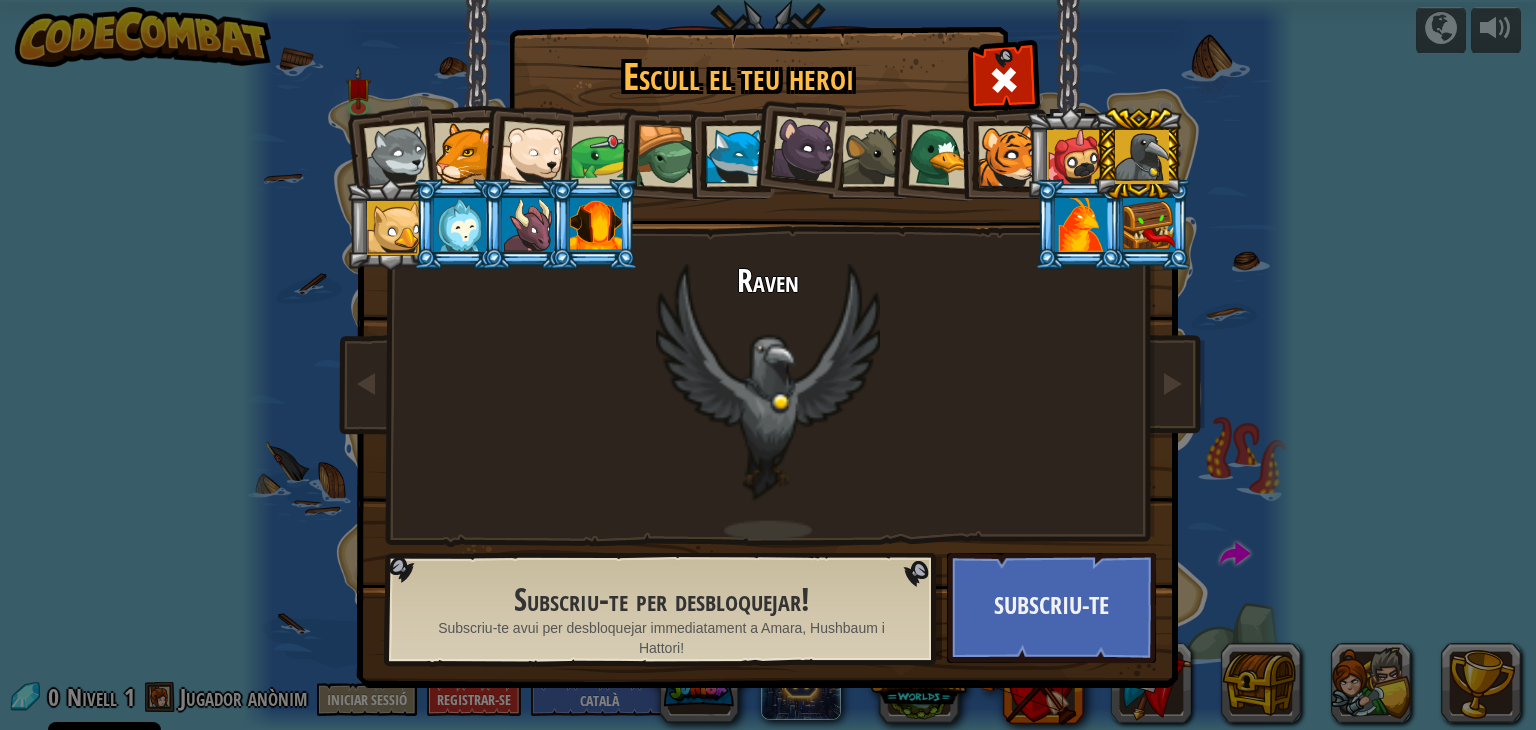 click at bounding box center [940, 156] 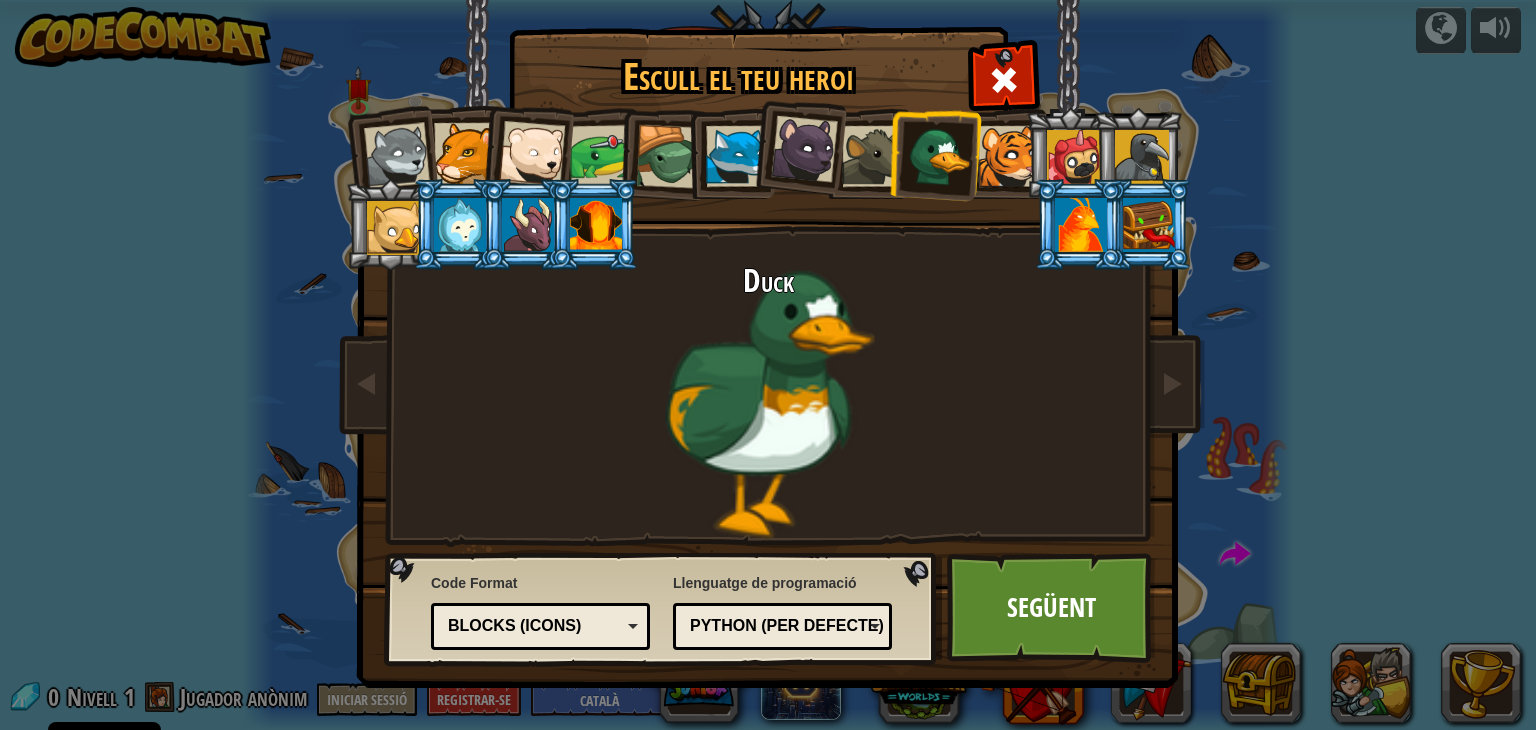 click at bounding box center (872, 156) 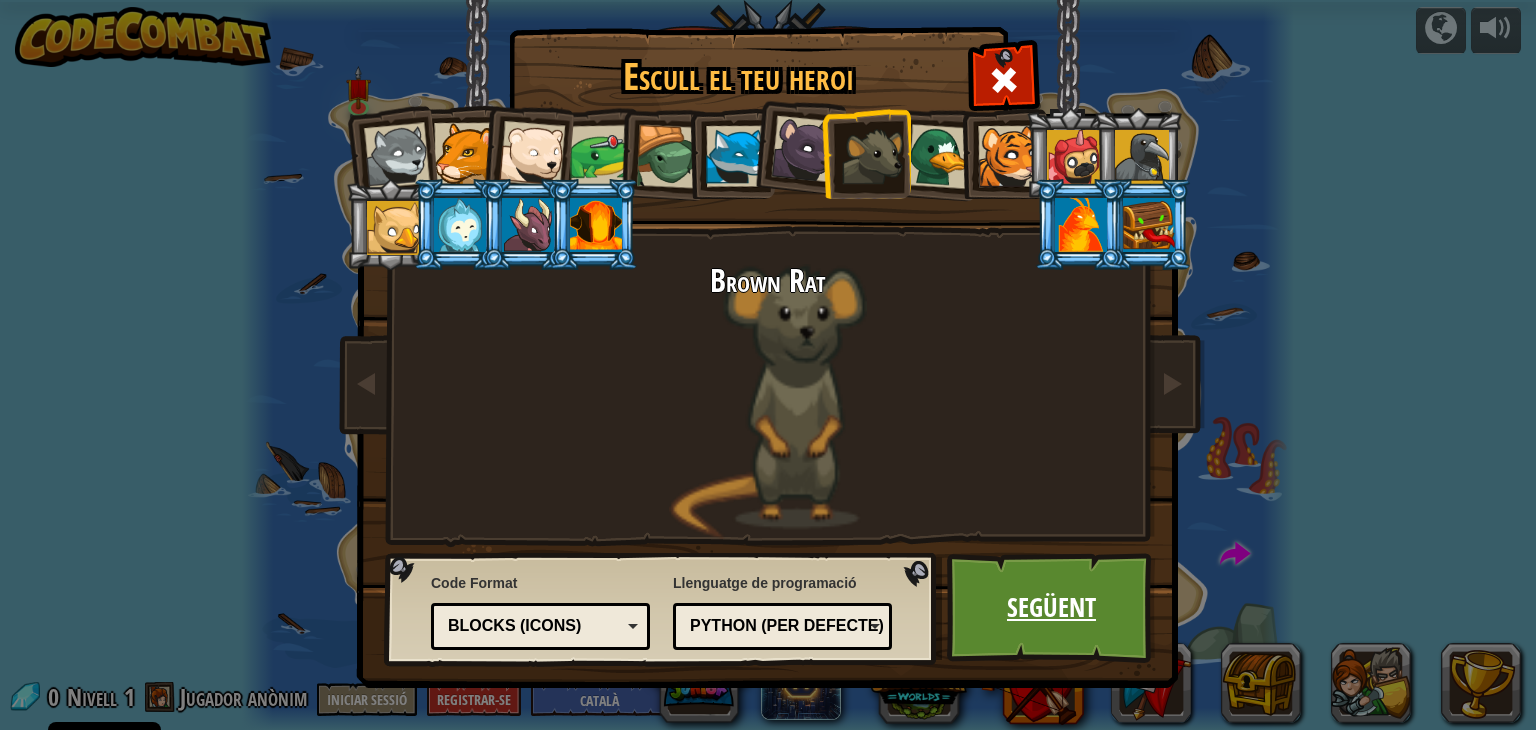 click on "Següent" at bounding box center (1051, 608) 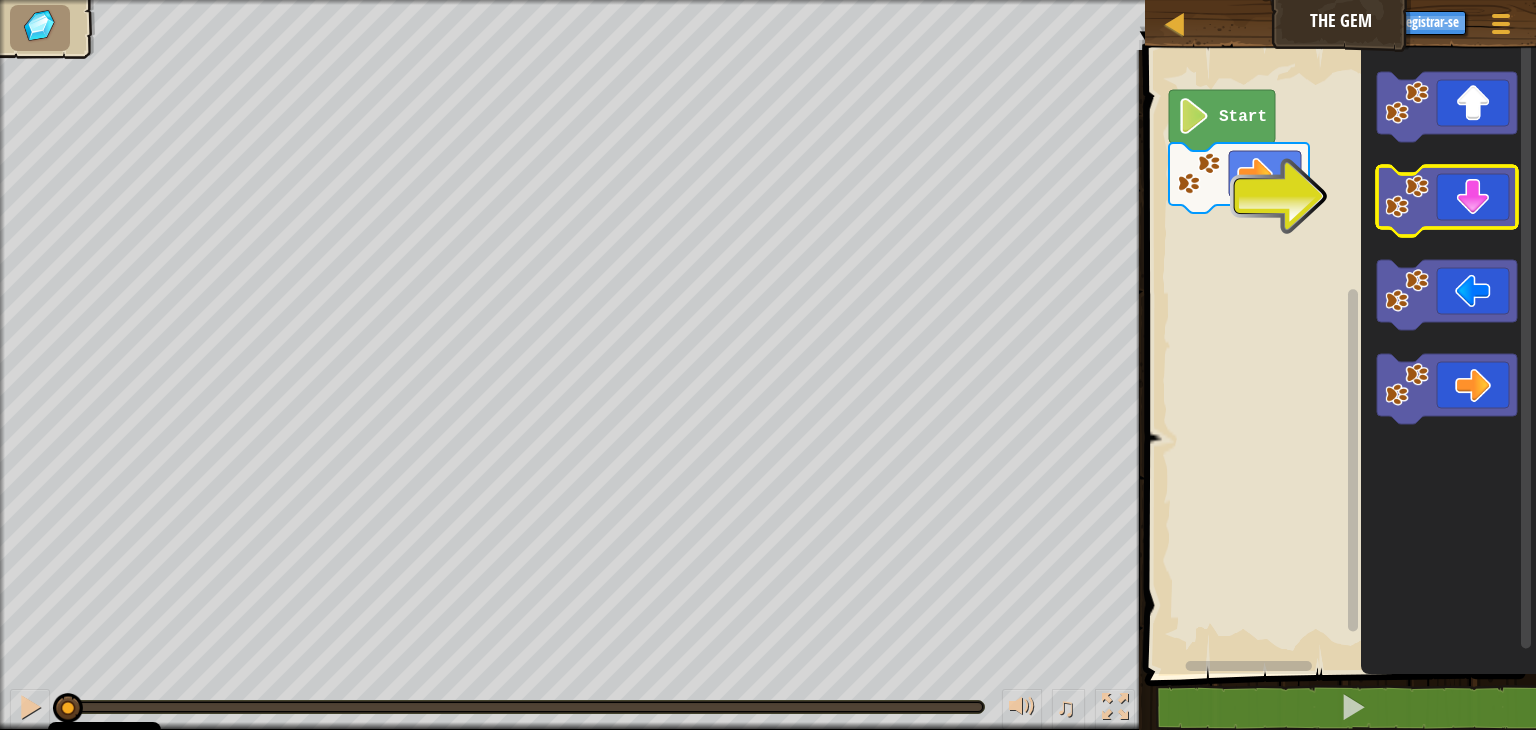click 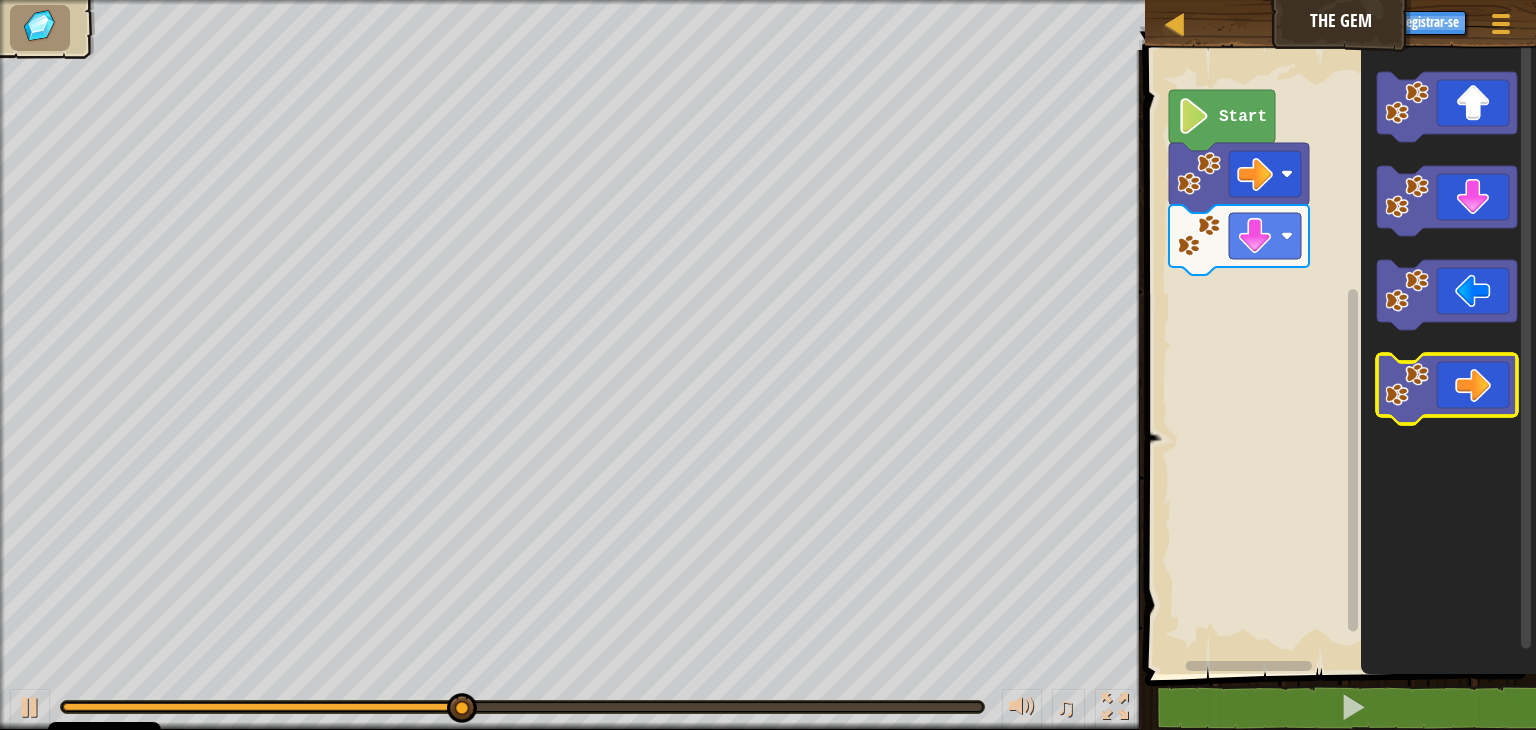 click 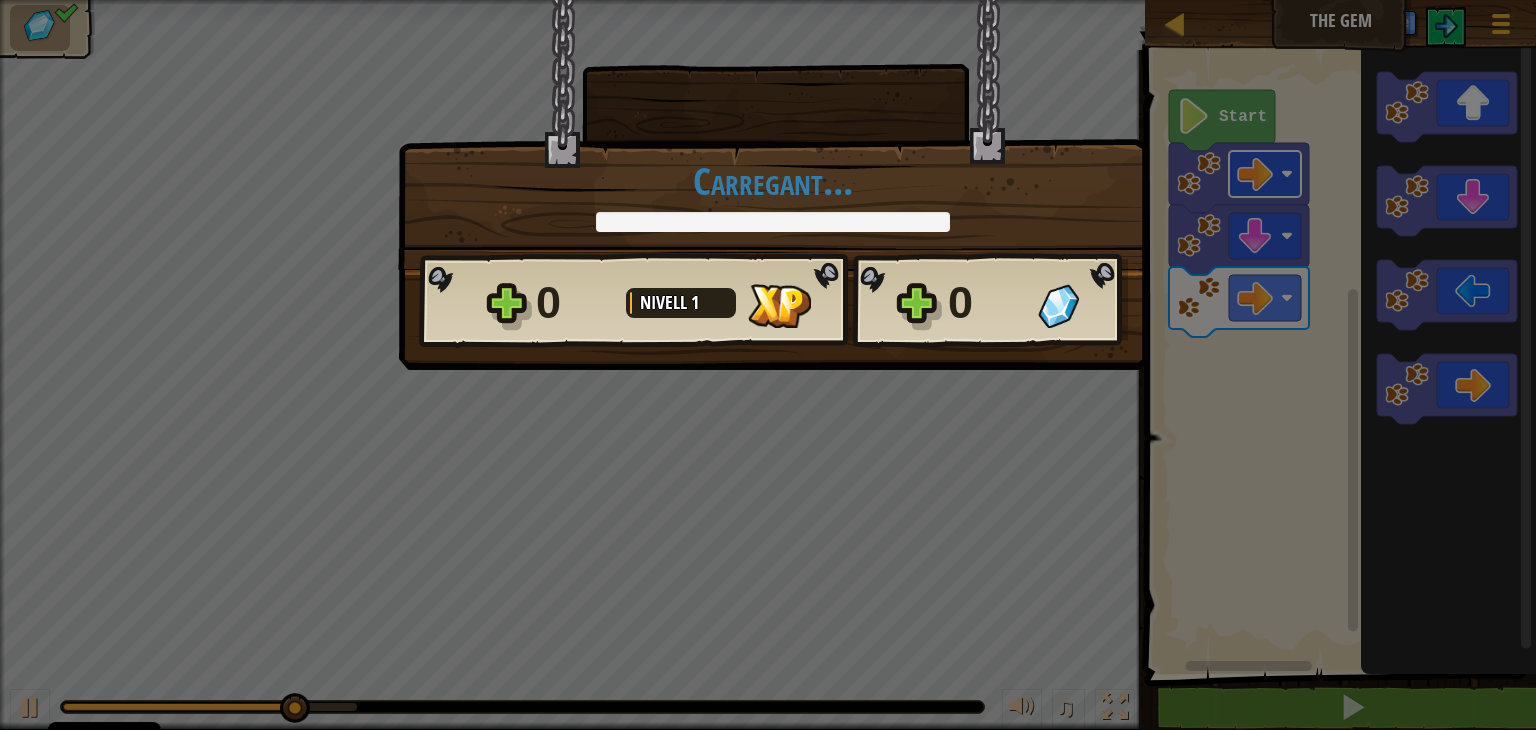 click on "× Era molt divertit aquest nivell? Carregant... Reticulating Splines... Carregant... 0 Nivell 1 0Vols guardar el teu codi? Crea un compte gratuït! Inicia sessió per a desar el progressos Desa progrés Continua" at bounding box center [768, 365] 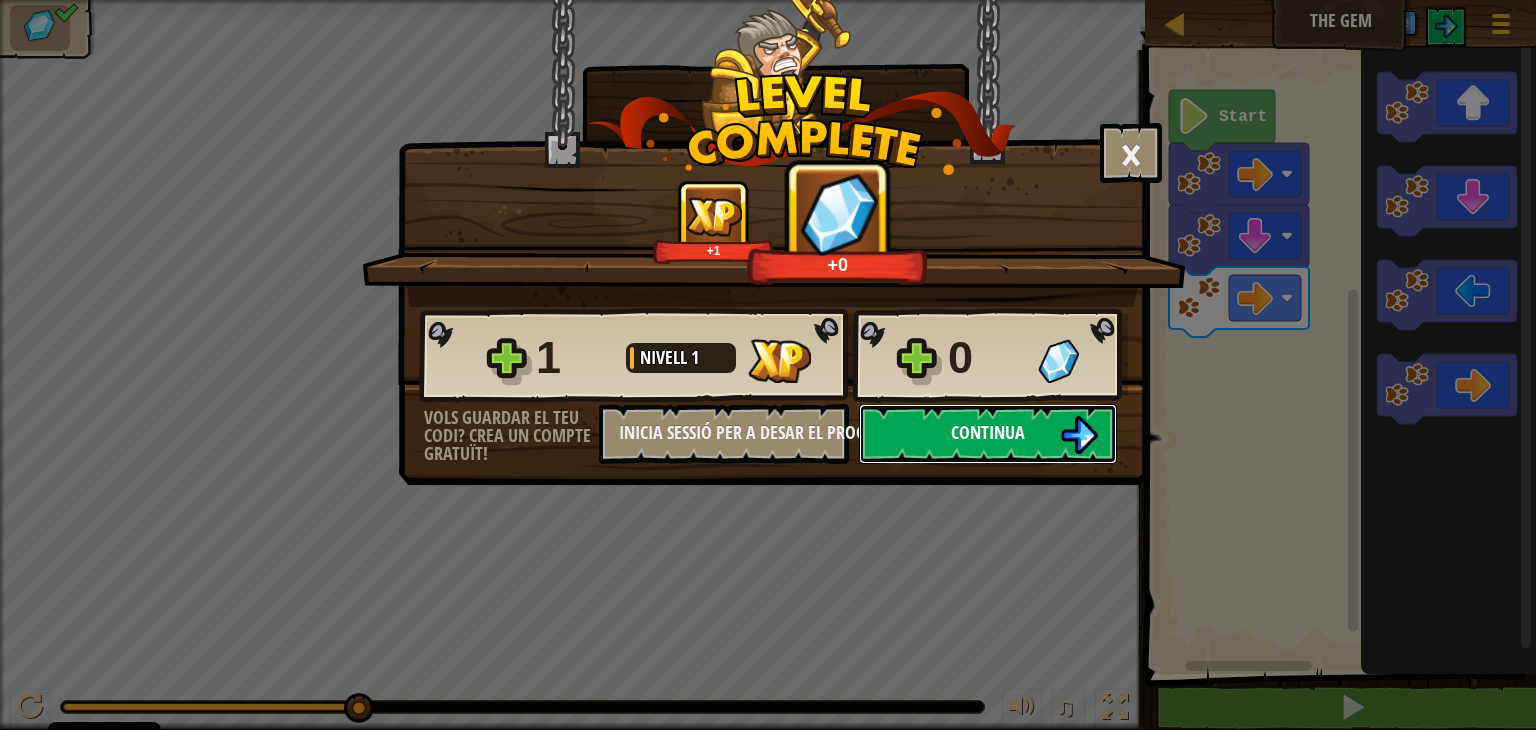 click on "Continua" at bounding box center (988, 432) 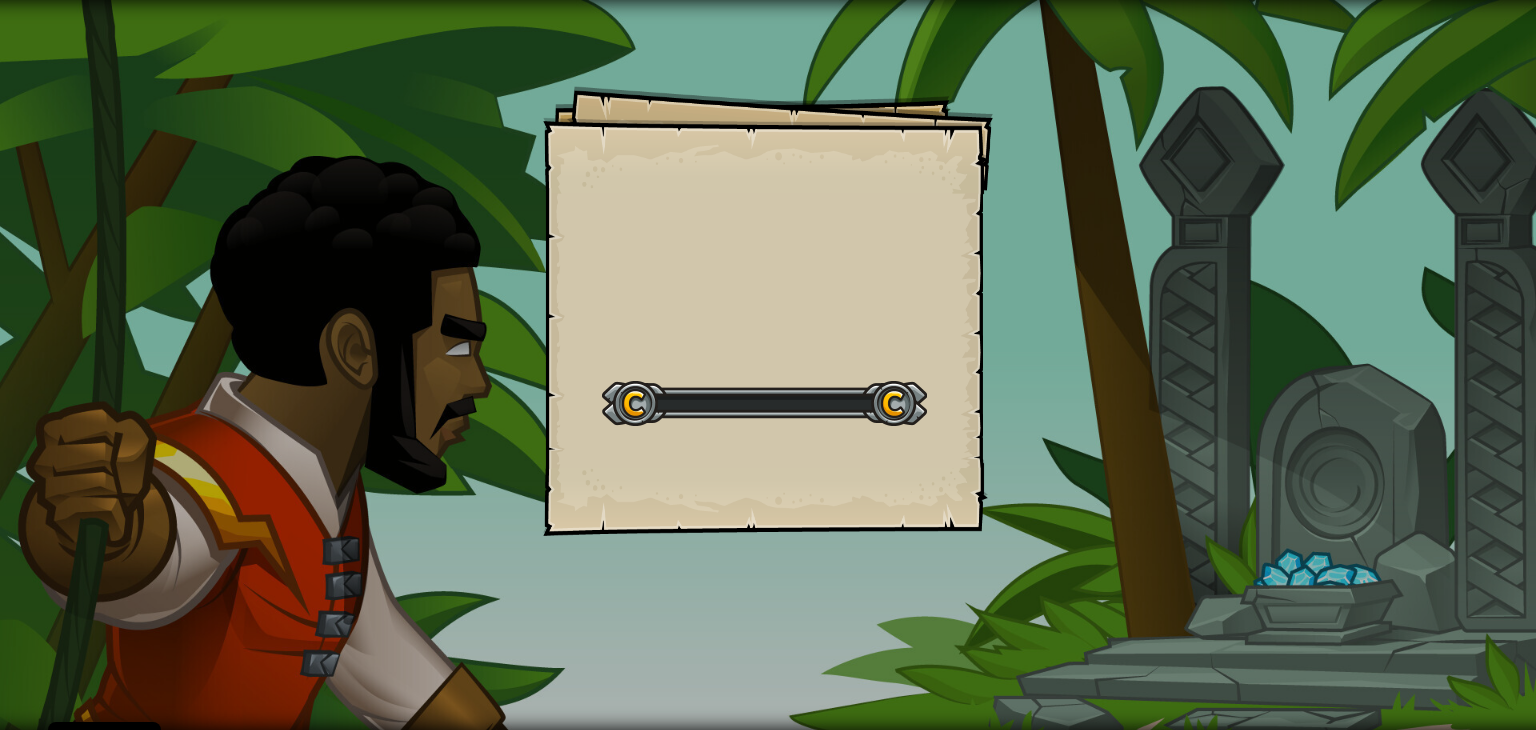 click on "Goals Start Level Error de carrega del servidor Necessitarás una subscripció per jugar aquest nivell. Subscriu-te T'has d'unir a un curs per jugar aquest nivell. Torna a Els Meus Cursos Demana al teu professorat que t'assigni una llicència per continuar jugant a CodeCombat! Torna a Els Meus Cursos This level is locked. Torna a Els Meus Cursos Passa pels fòrums i digues el que penses!" at bounding box center [768, 311] 